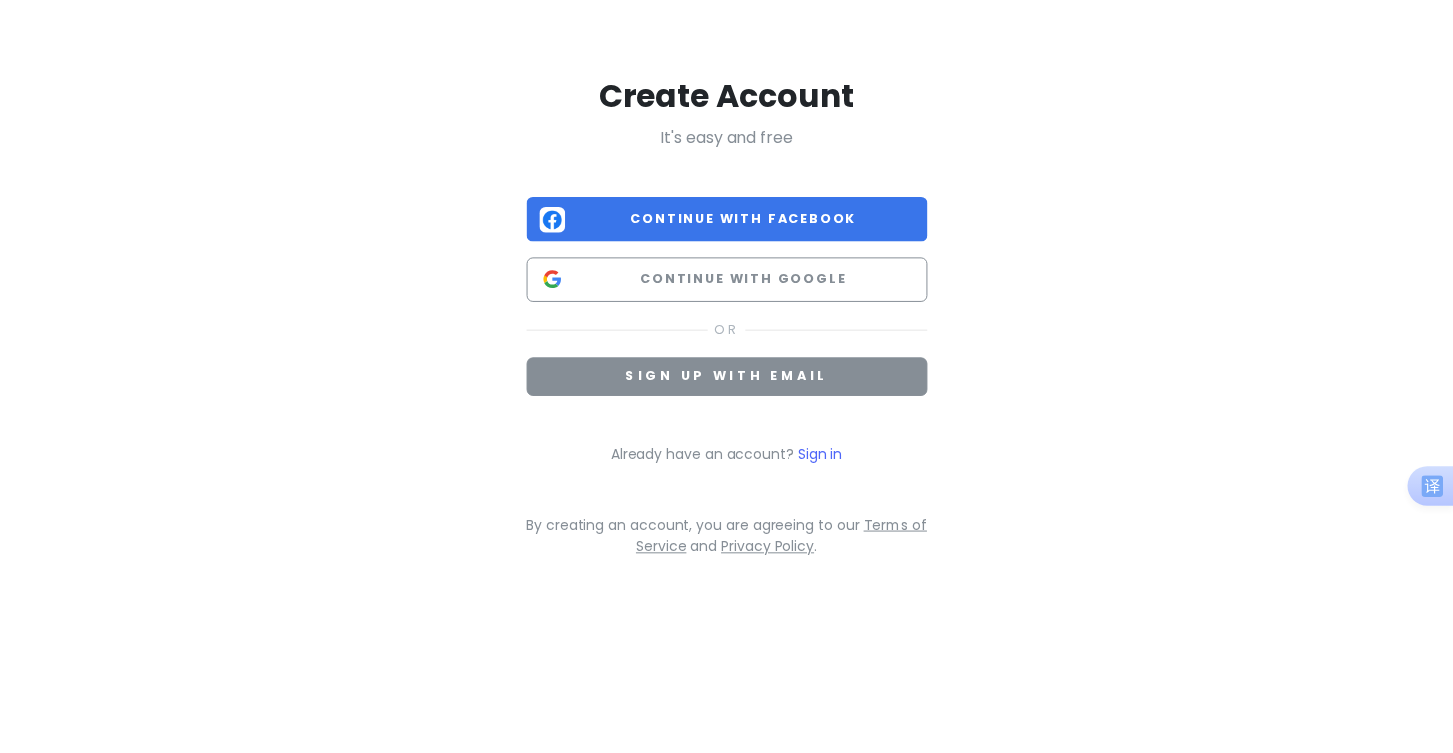 scroll, scrollTop: 0, scrollLeft: 0, axis: both 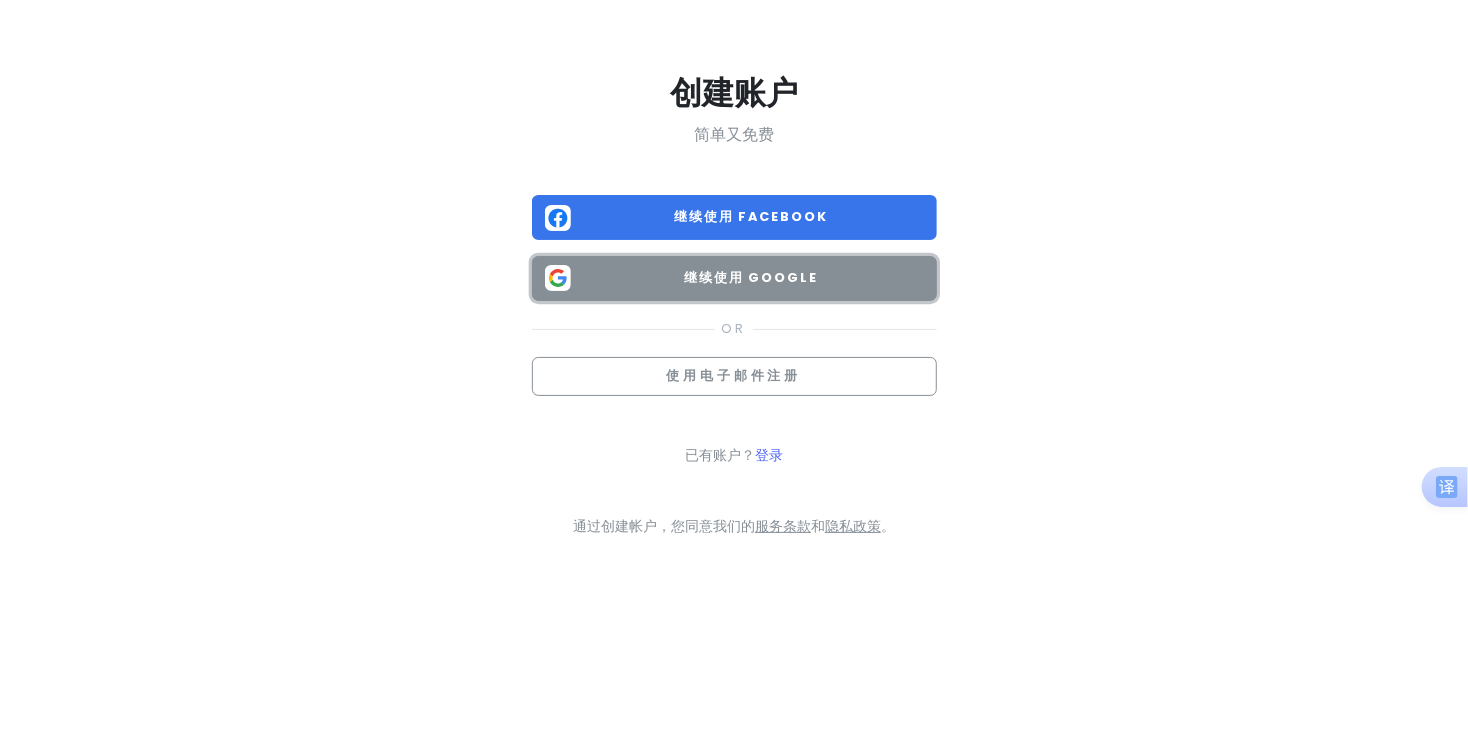click on "继续使用 Google" at bounding box center (751, 278) 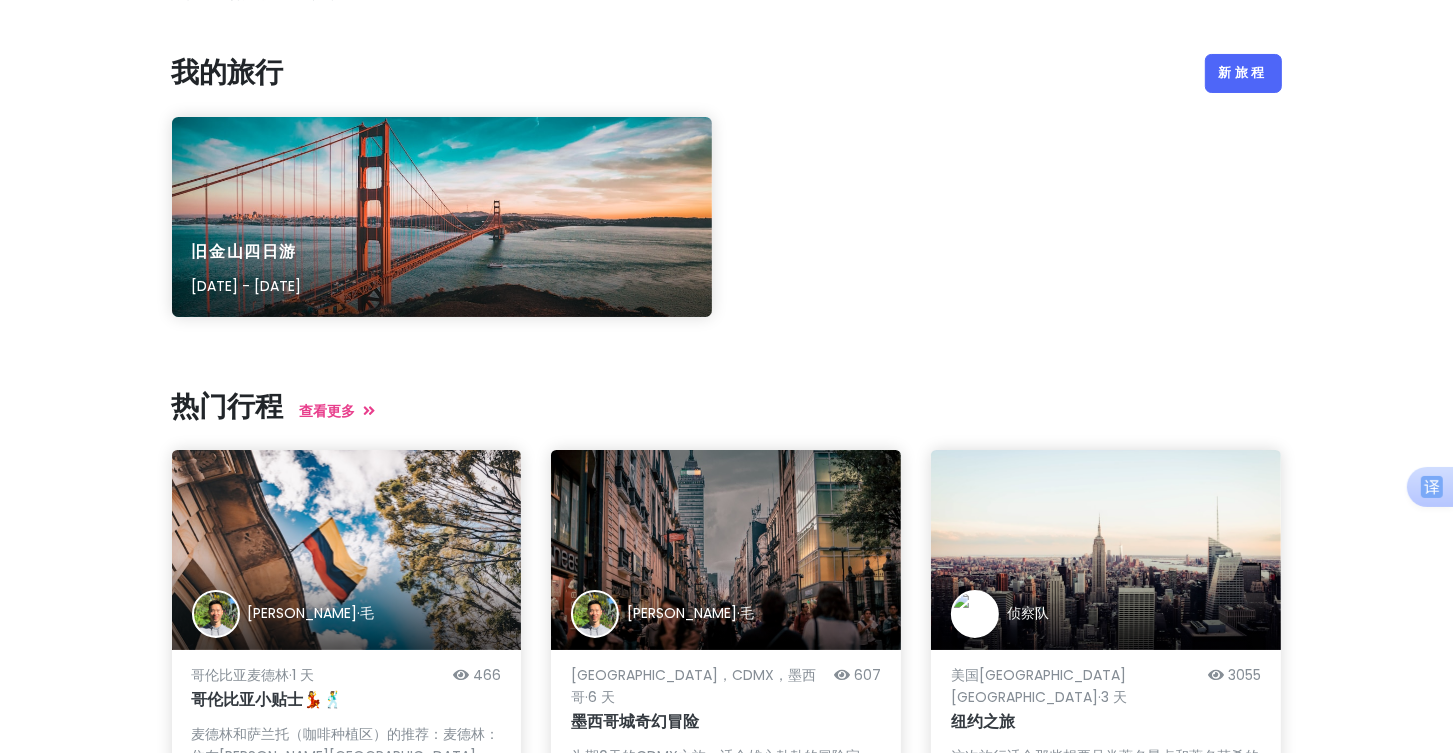 scroll, scrollTop: 0, scrollLeft: 0, axis: both 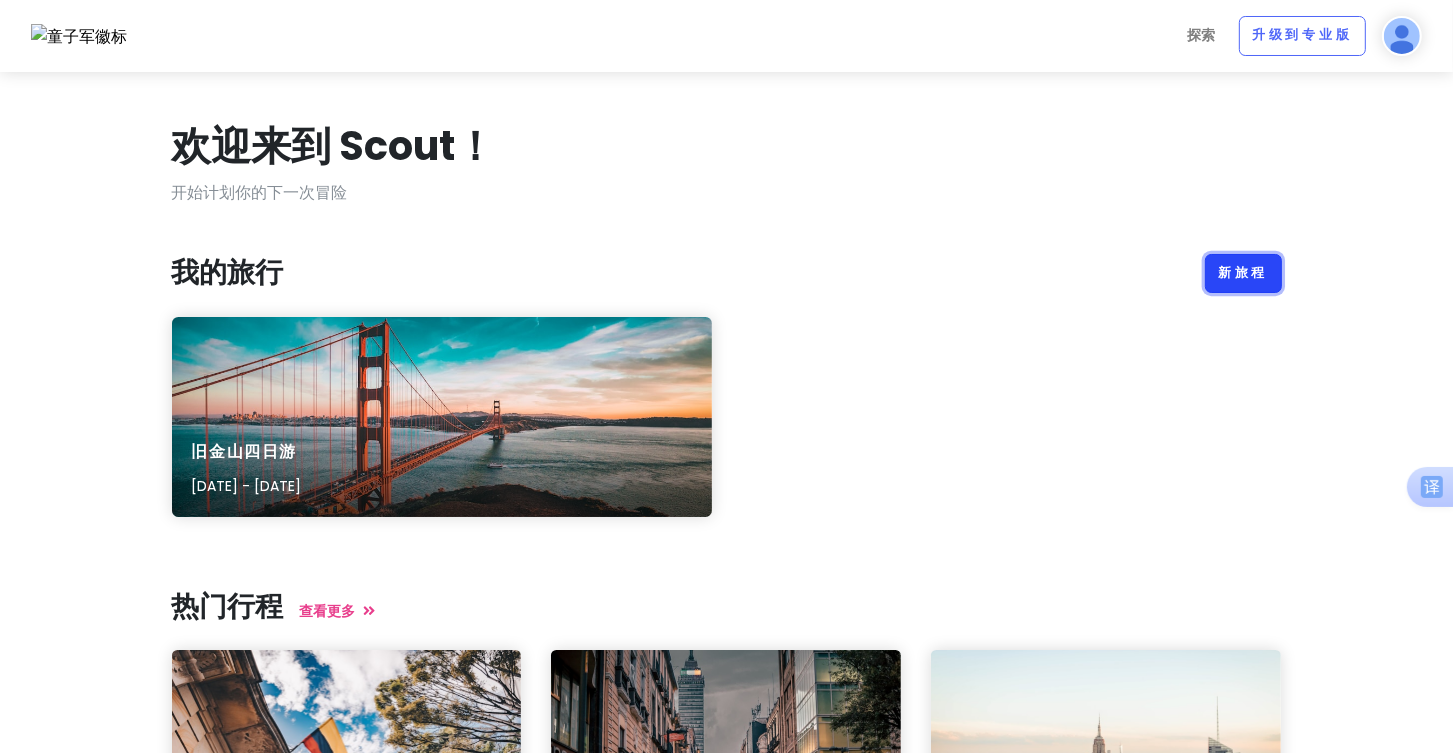 click on "新旅程" at bounding box center (1243, 274) 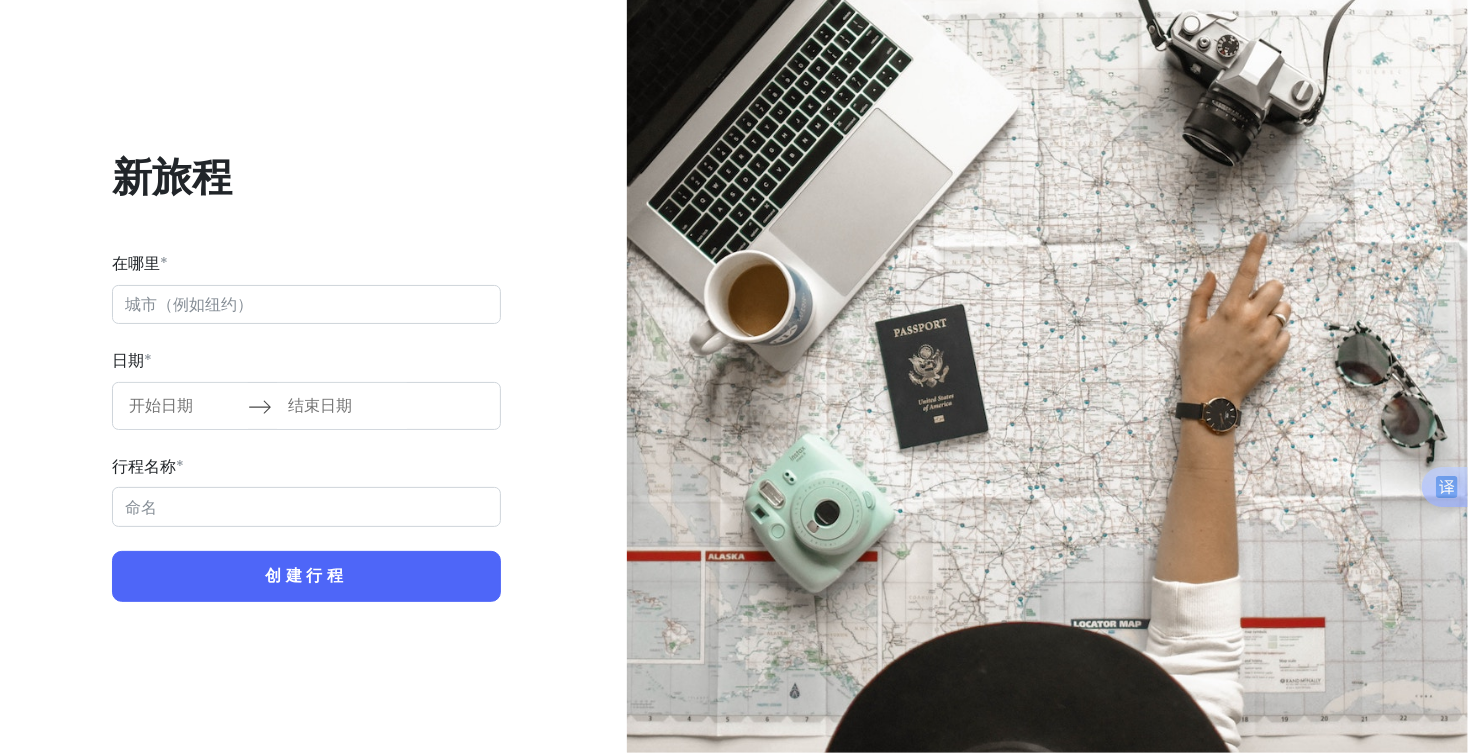 click on "在哪里 *" at bounding box center [306, 305] 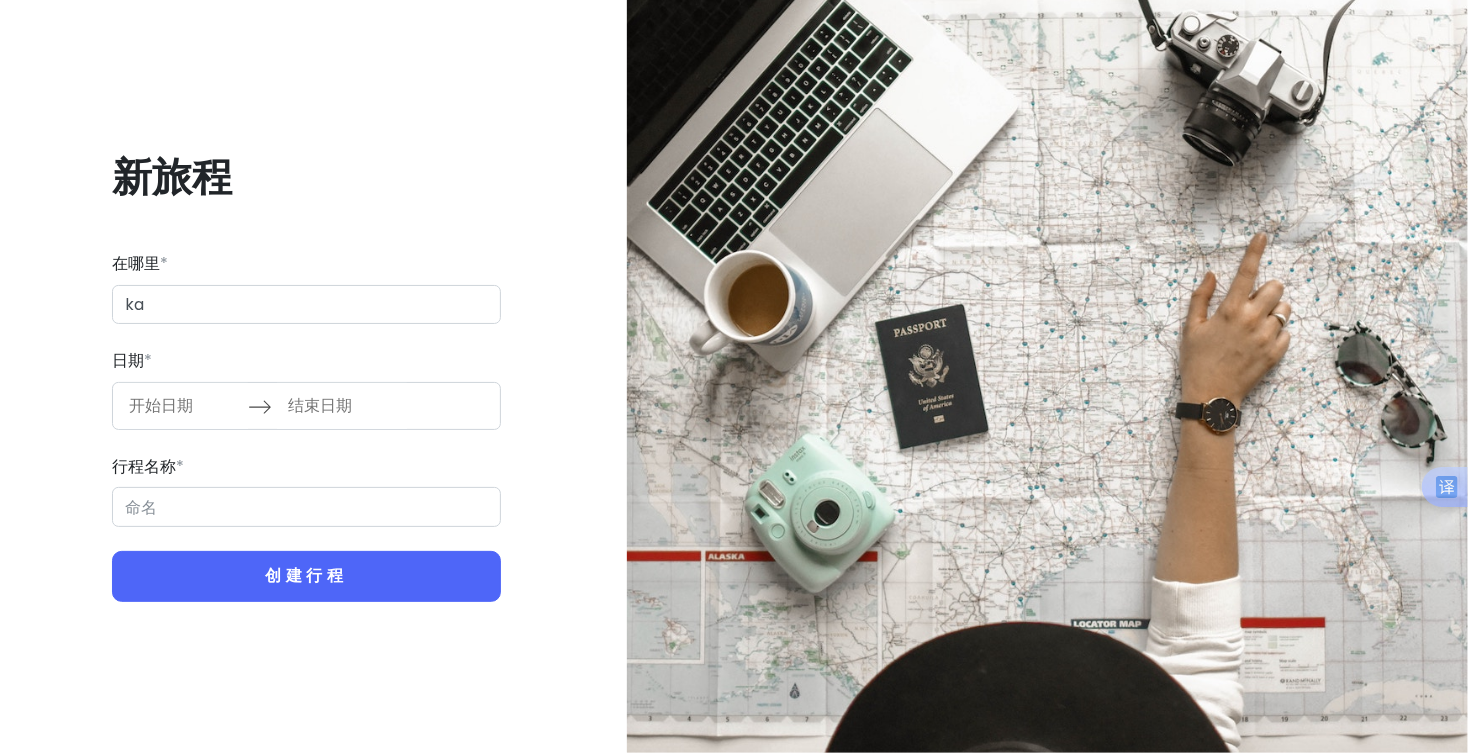 type on "k" 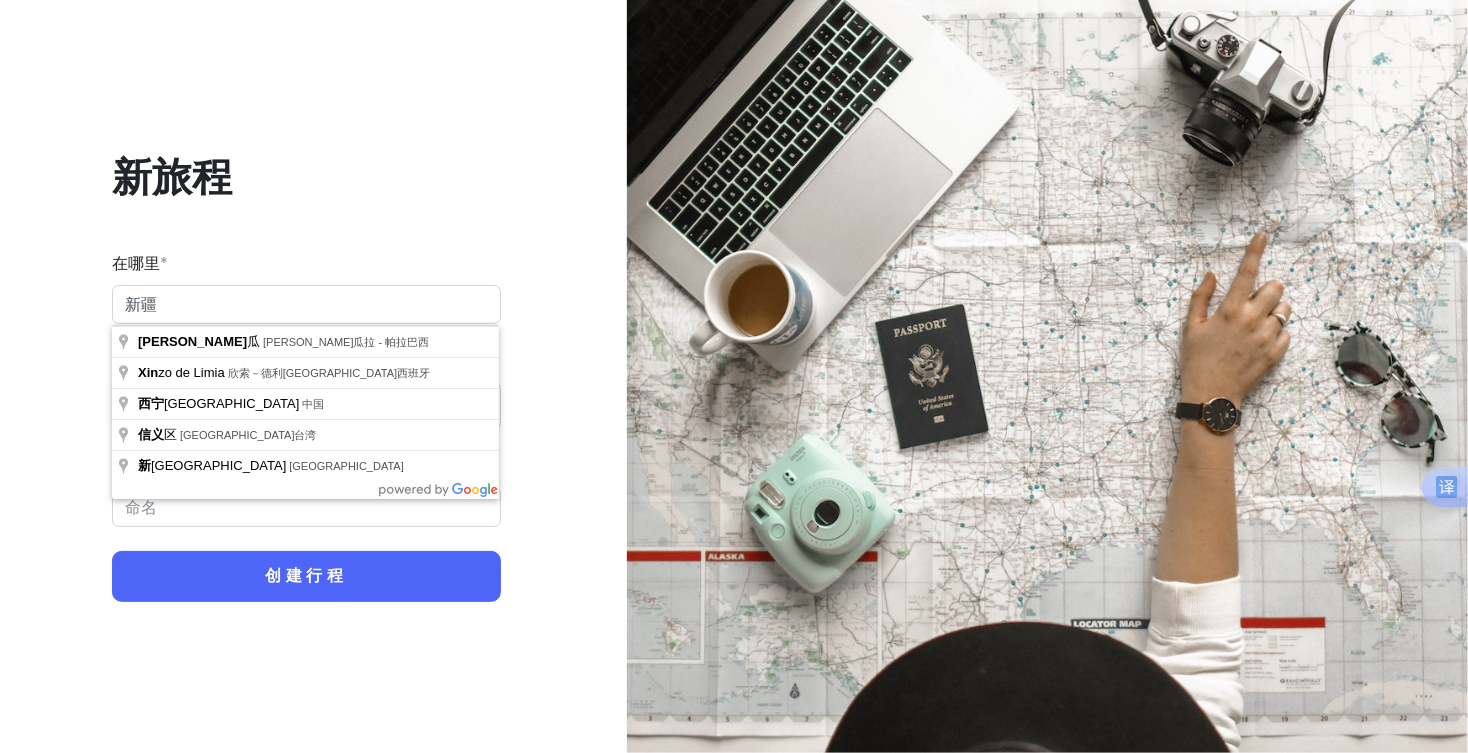 type on "新疆" 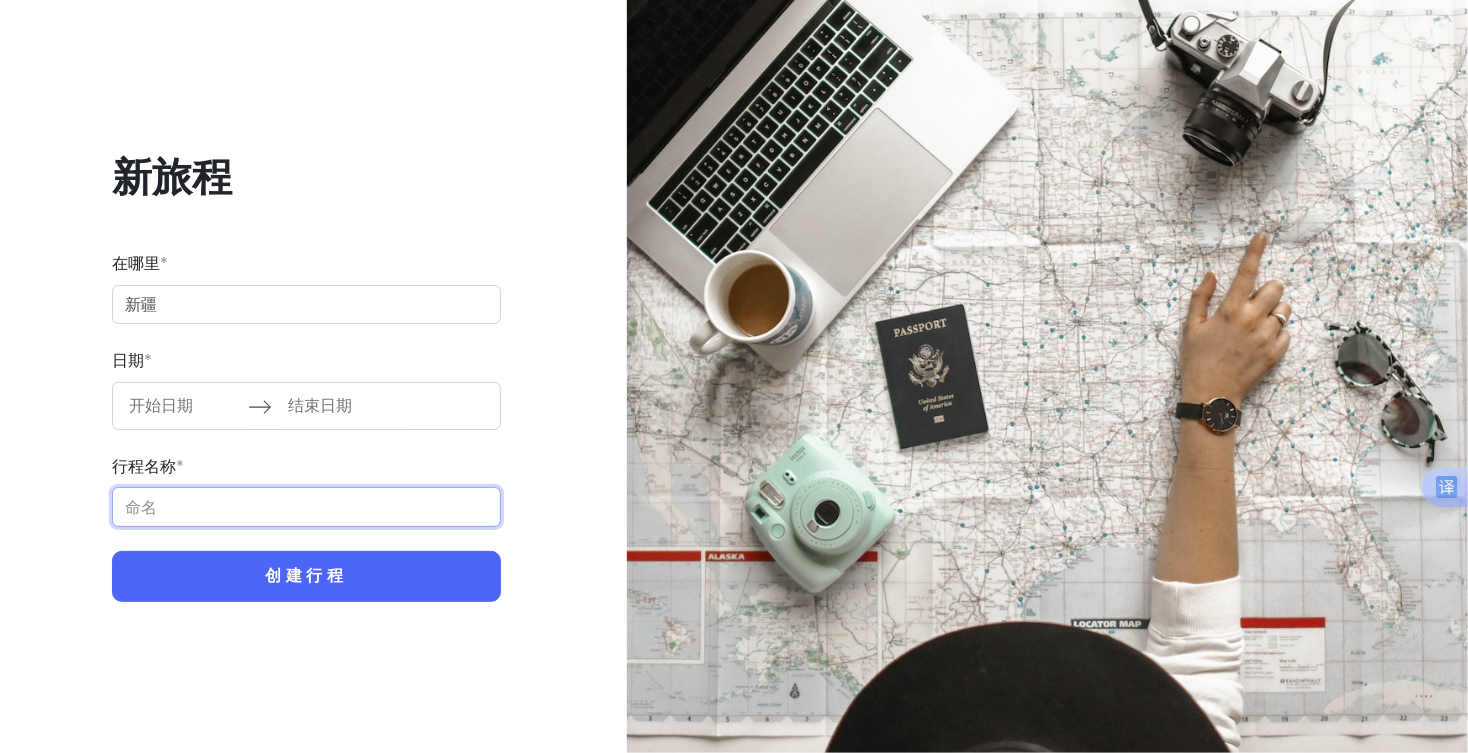 click on "行程名称 *" at bounding box center (306, 507) 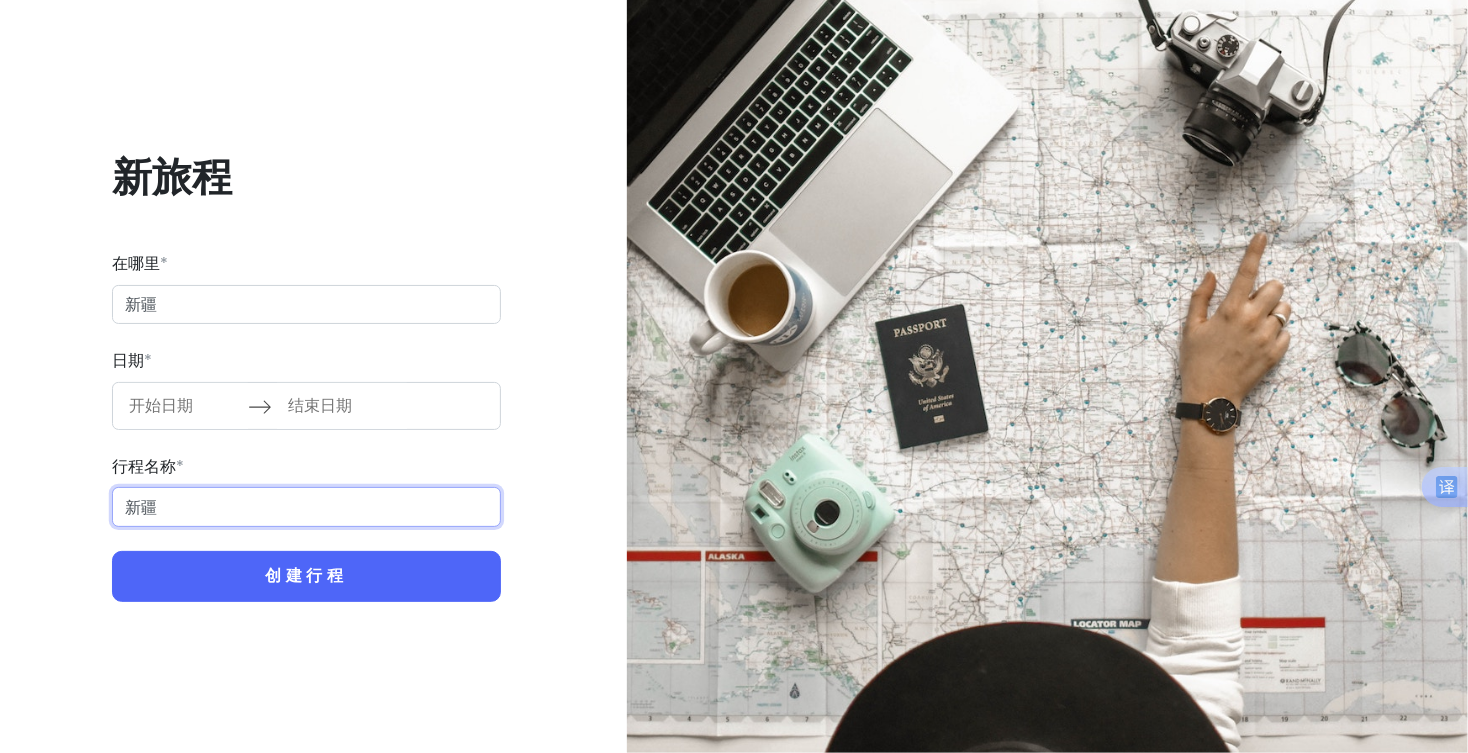 type on "新疆" 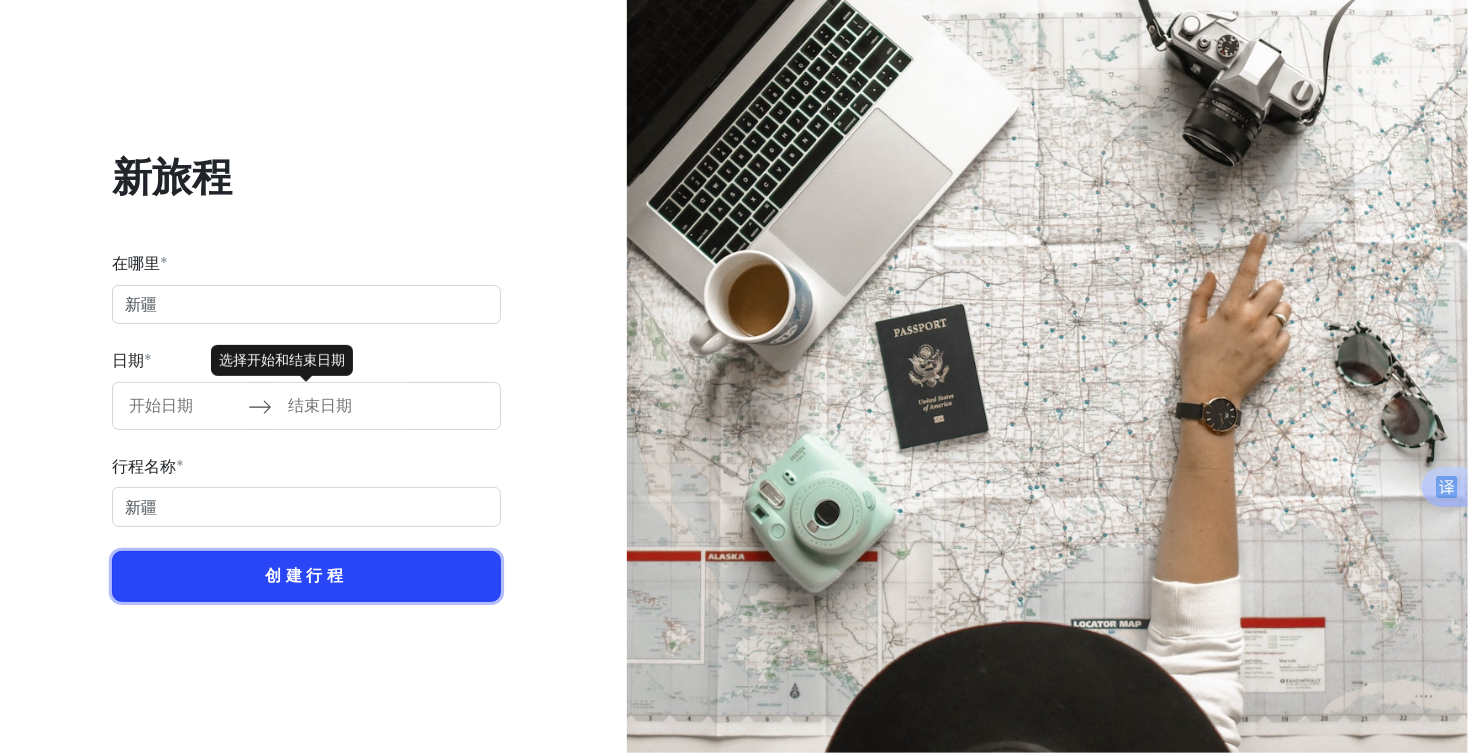 click on "创建行程" at bounding box center (306, 576) 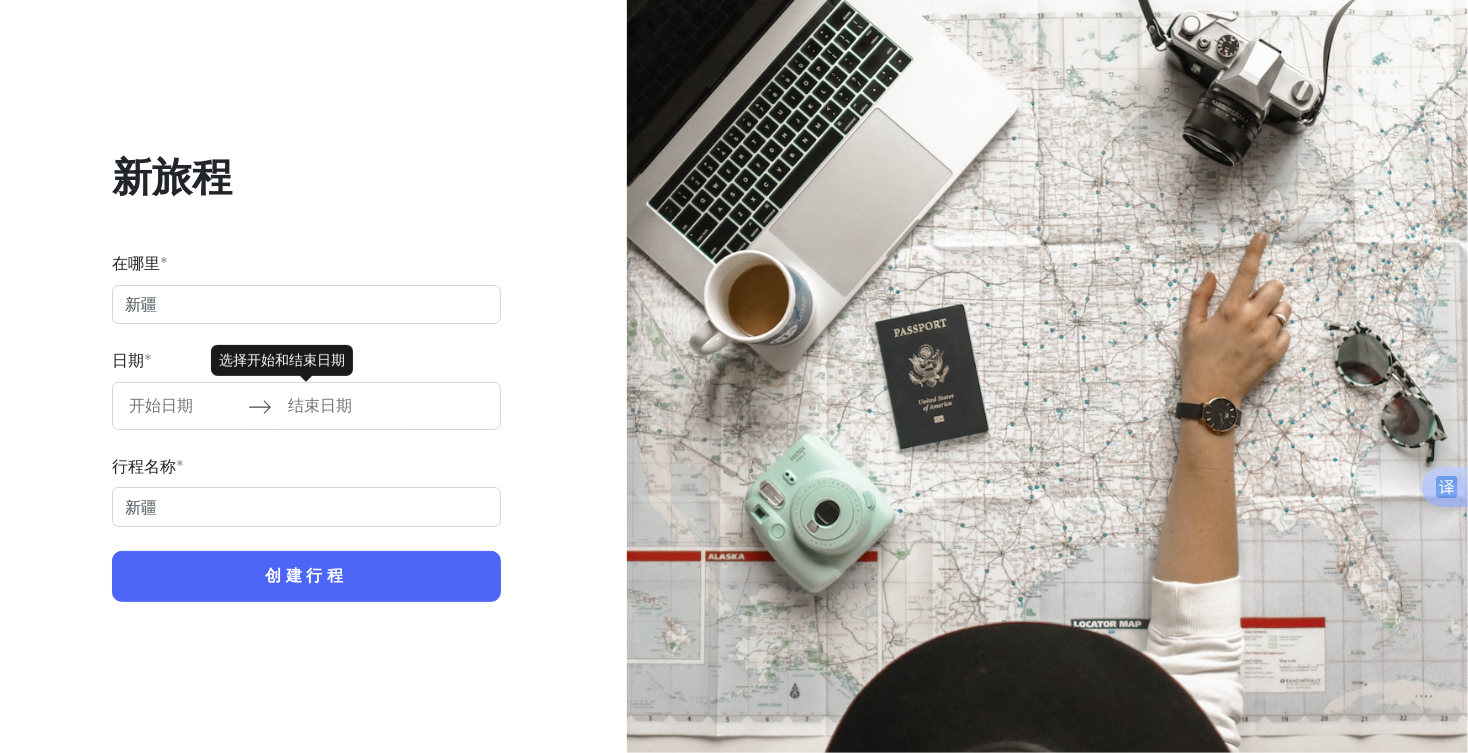 click at bounding box center (183, 406) 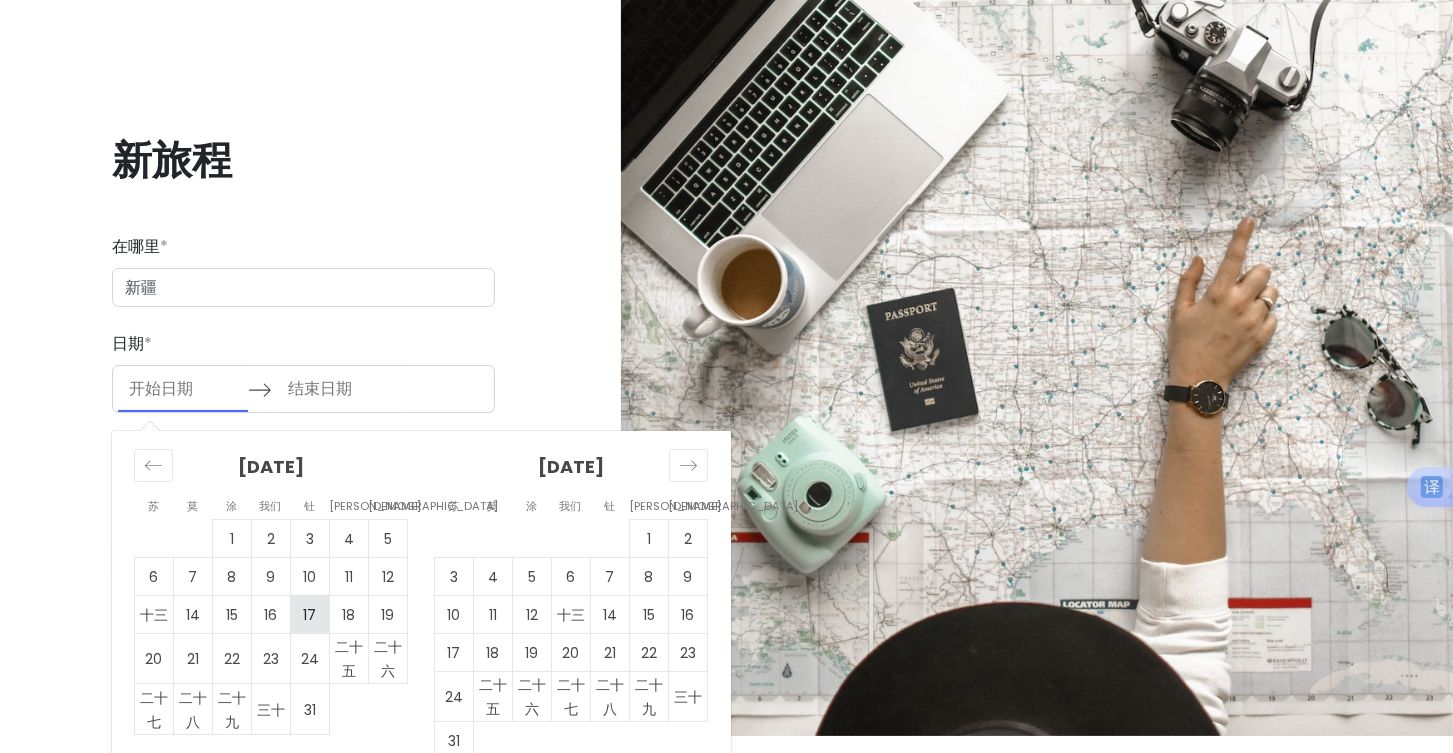 scroll, scrollTop: 34, scrollLeft: 0, axis: vertical 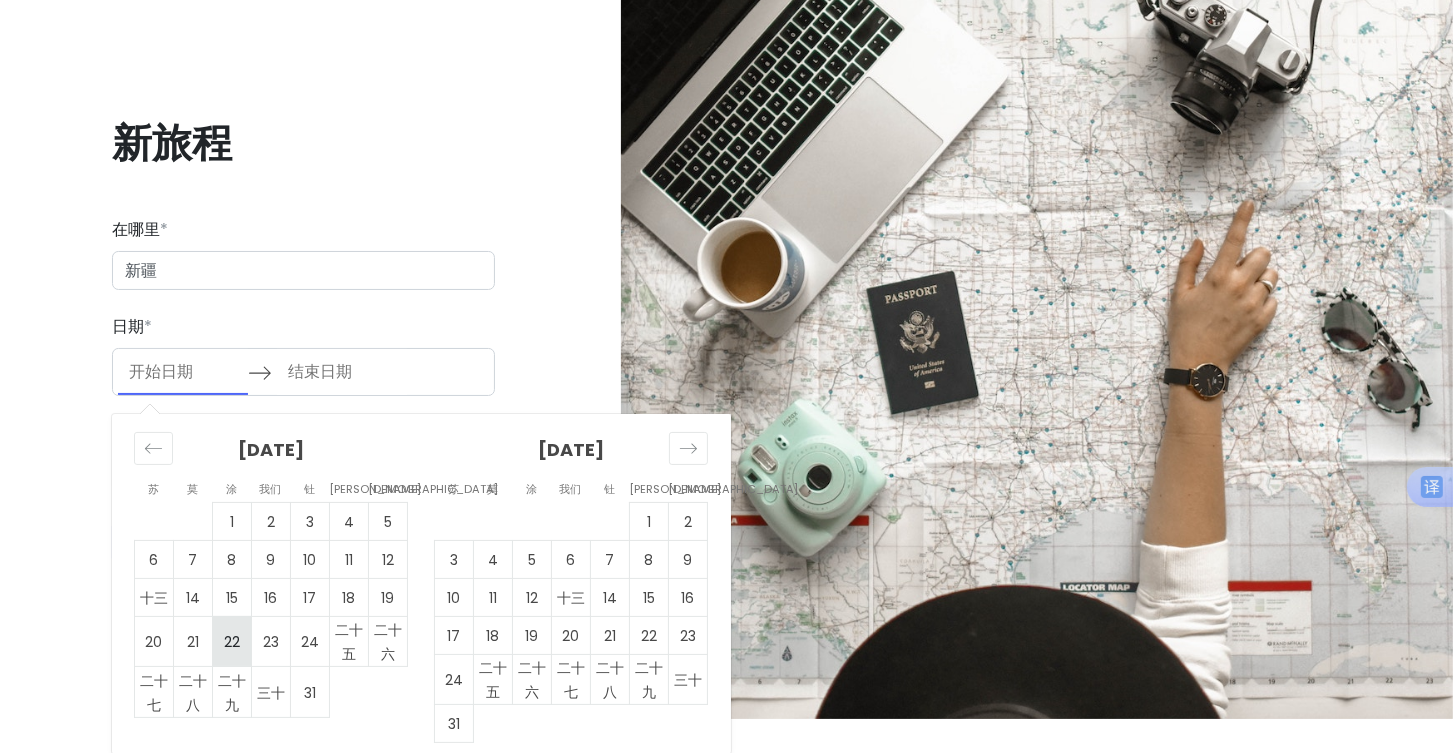 click on "22" at bounding box center (232, 642) 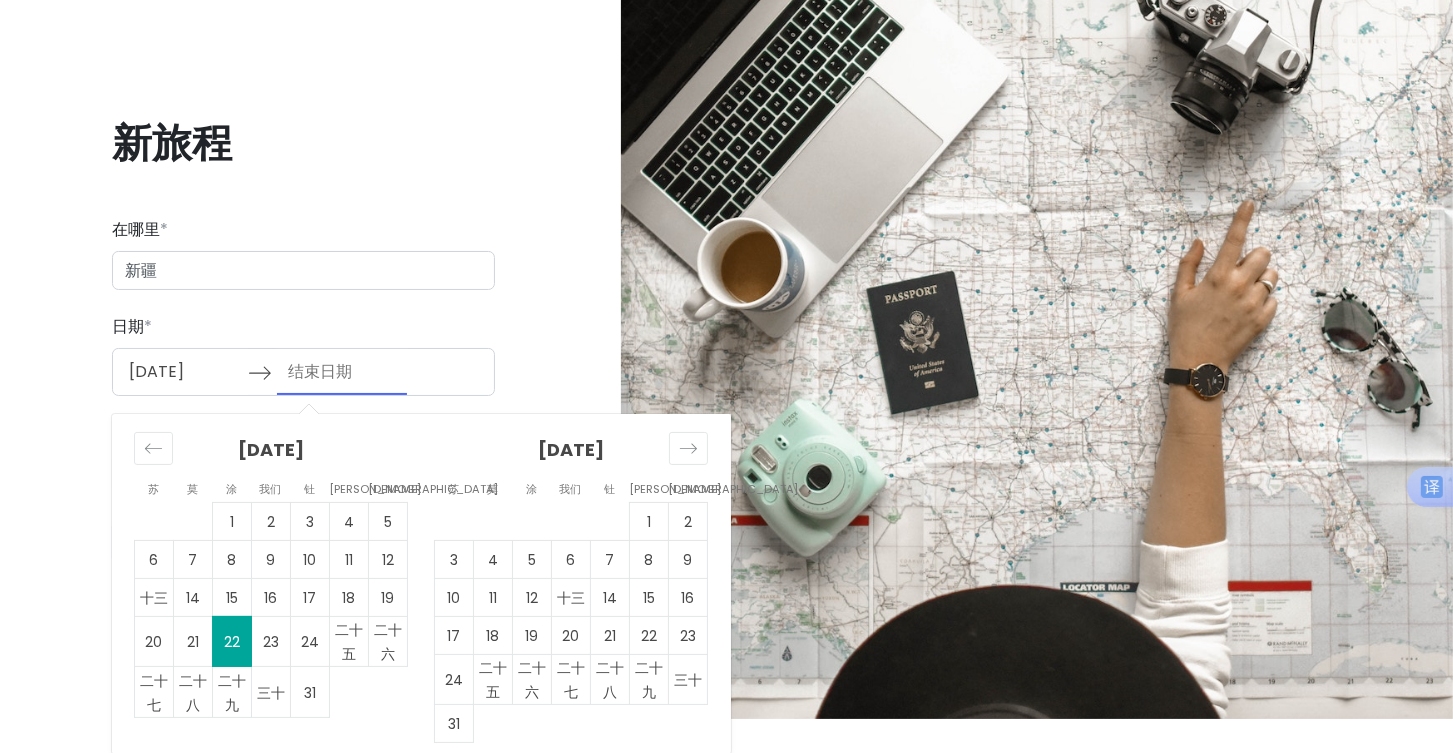 click on "22" at bounding box center [232, 642] 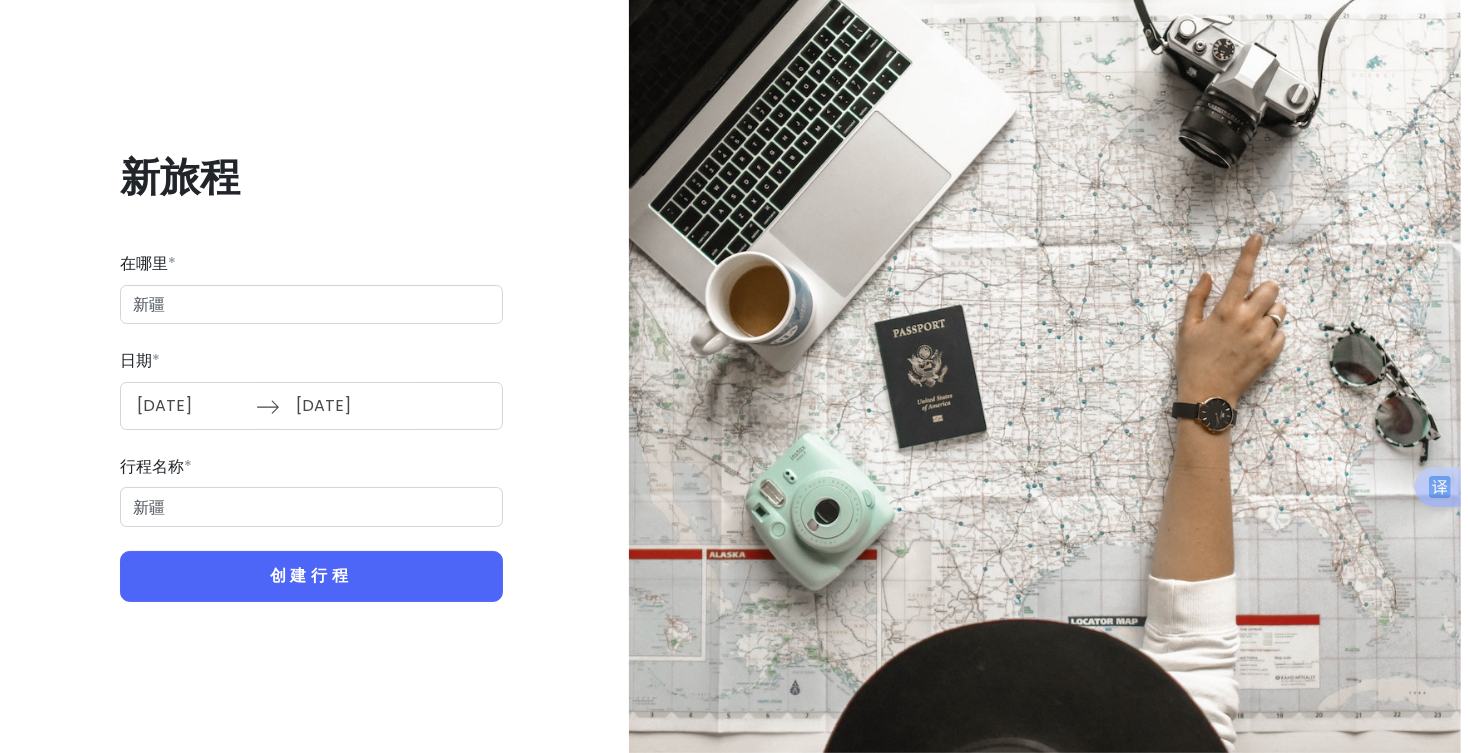 scroll, scrollTop: 0, scrollLeft: 0, axis: both 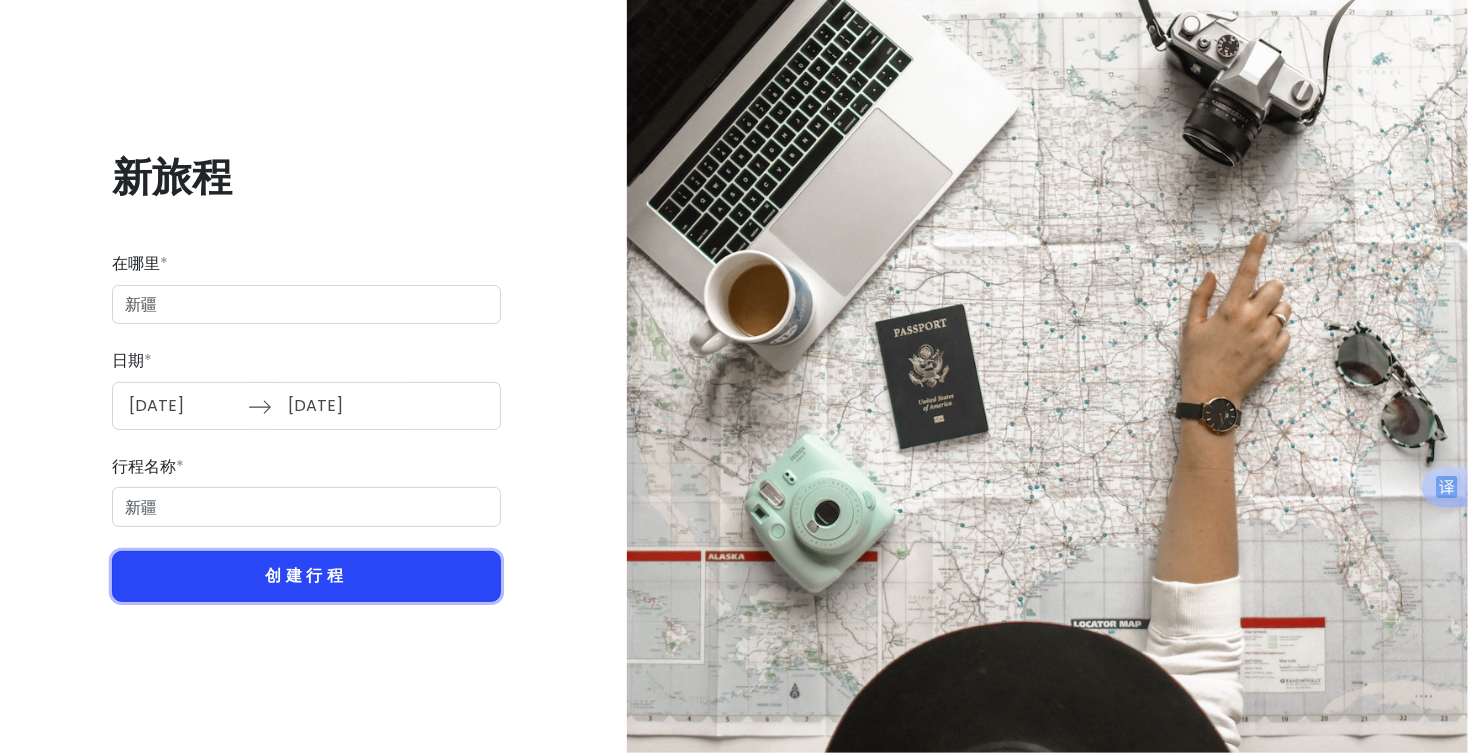 click on "创建行程" at bounding box center (306, 576) 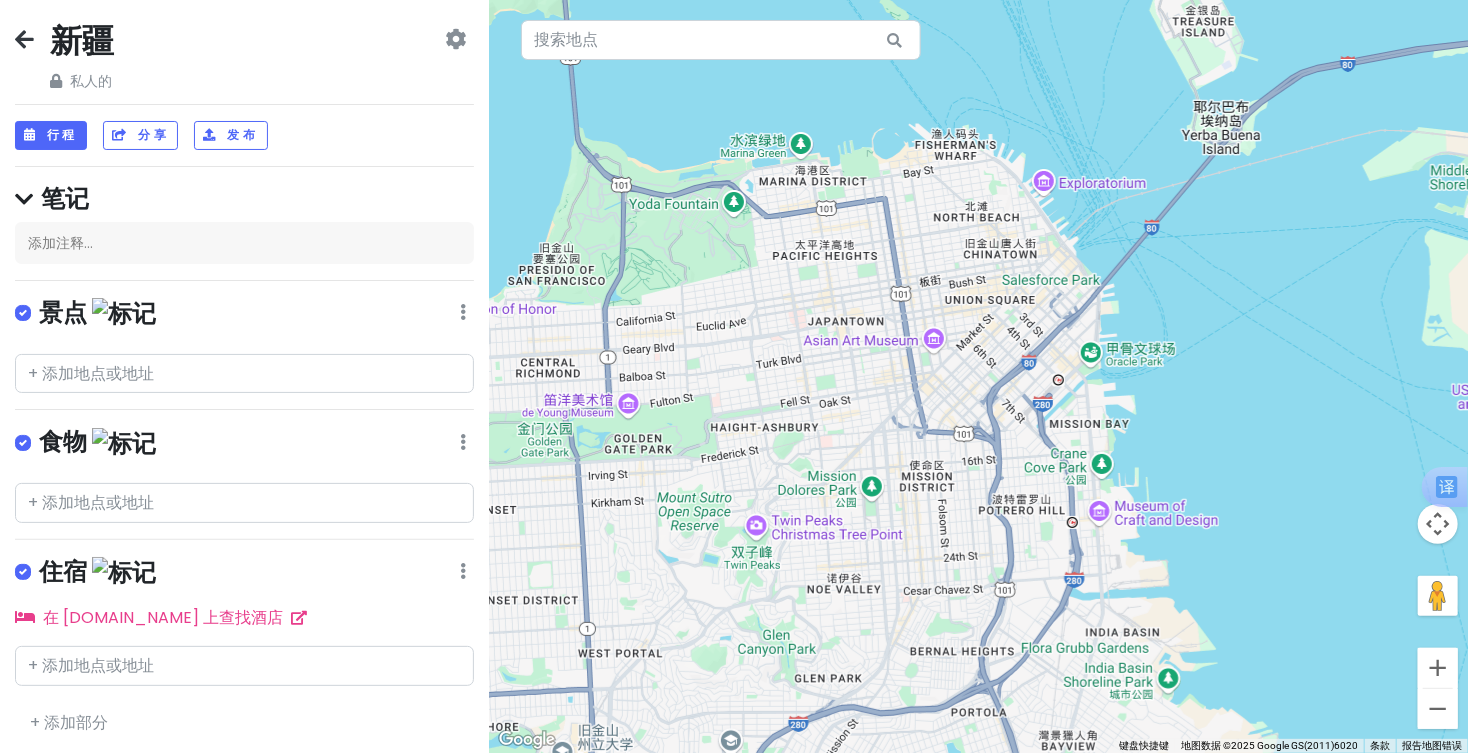 scroll, scrollTop: 5, scrollLeft: 0, axis: vertical 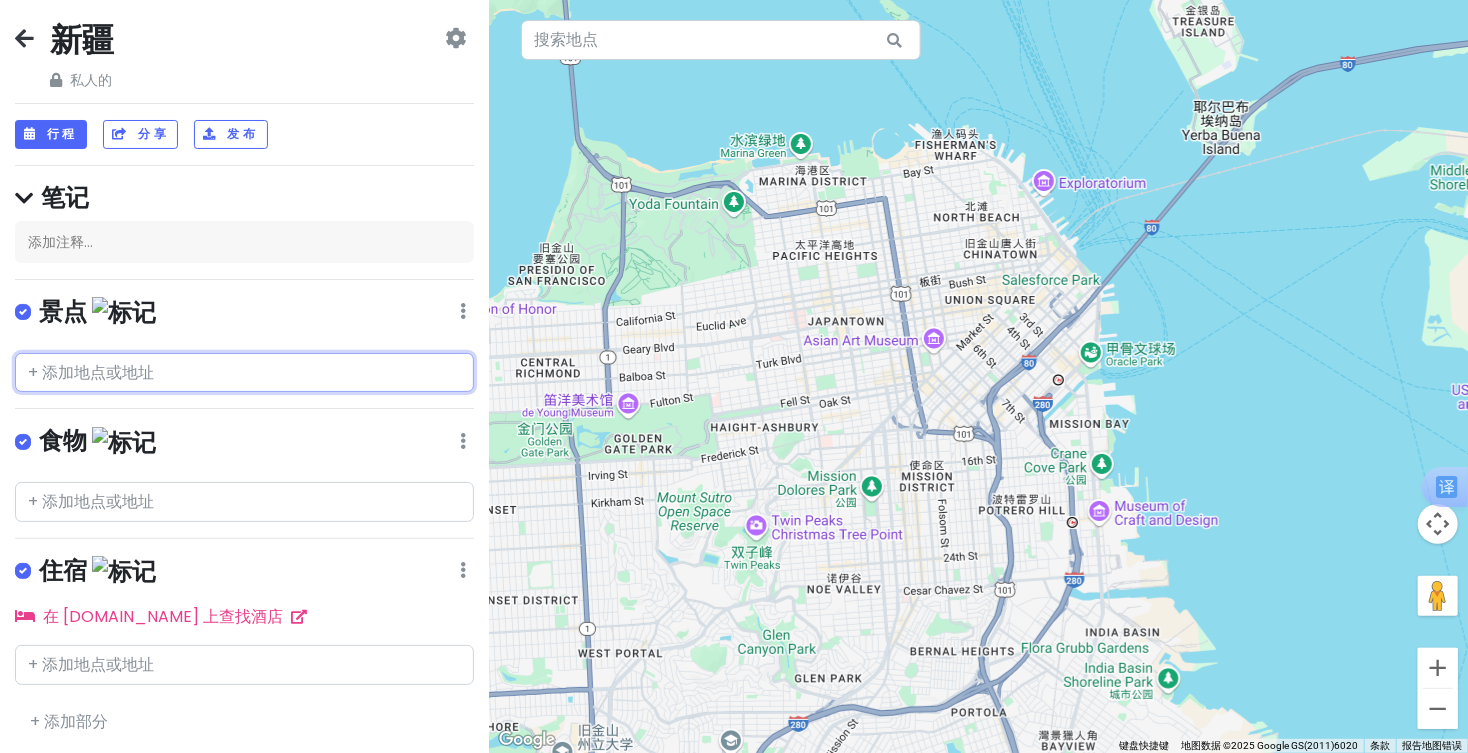 click at bounding box center (244, 373) 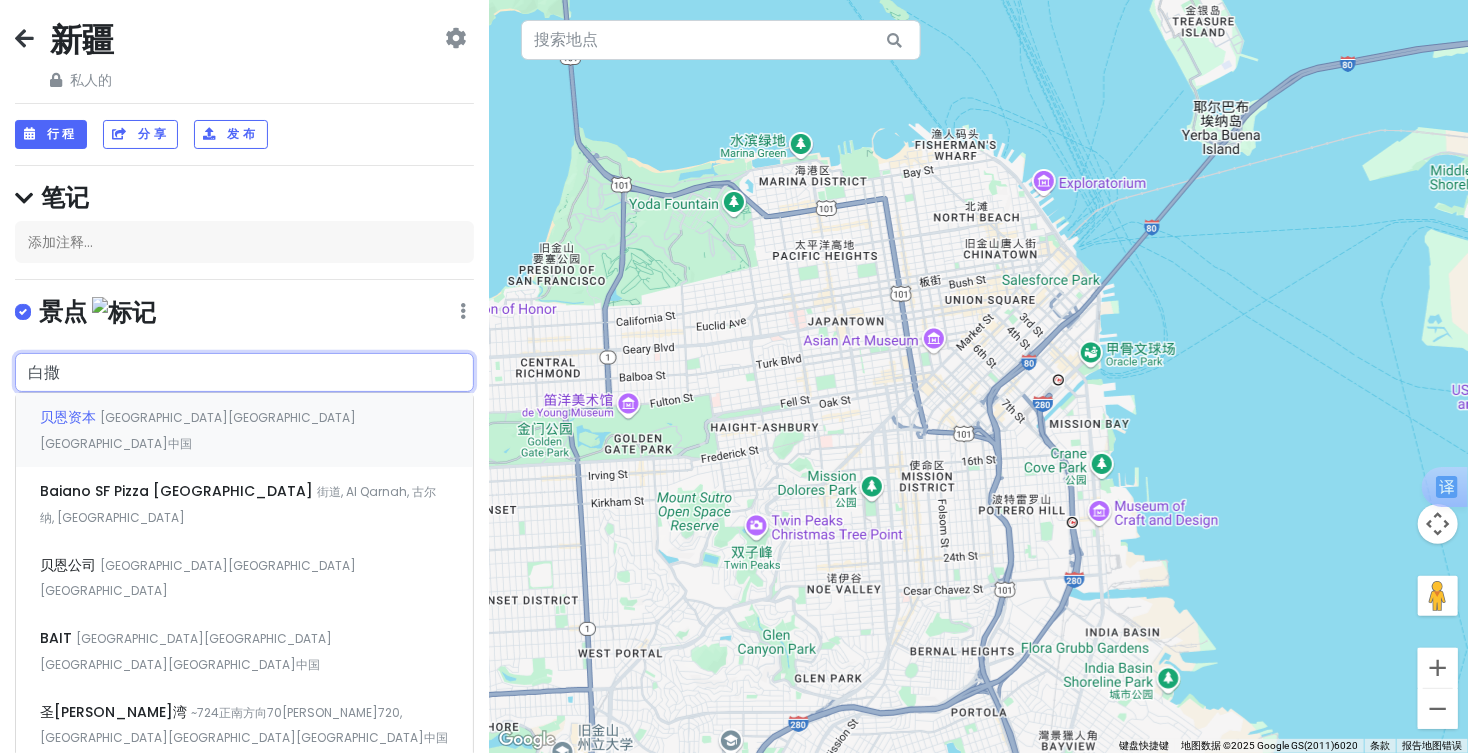 type on "白" 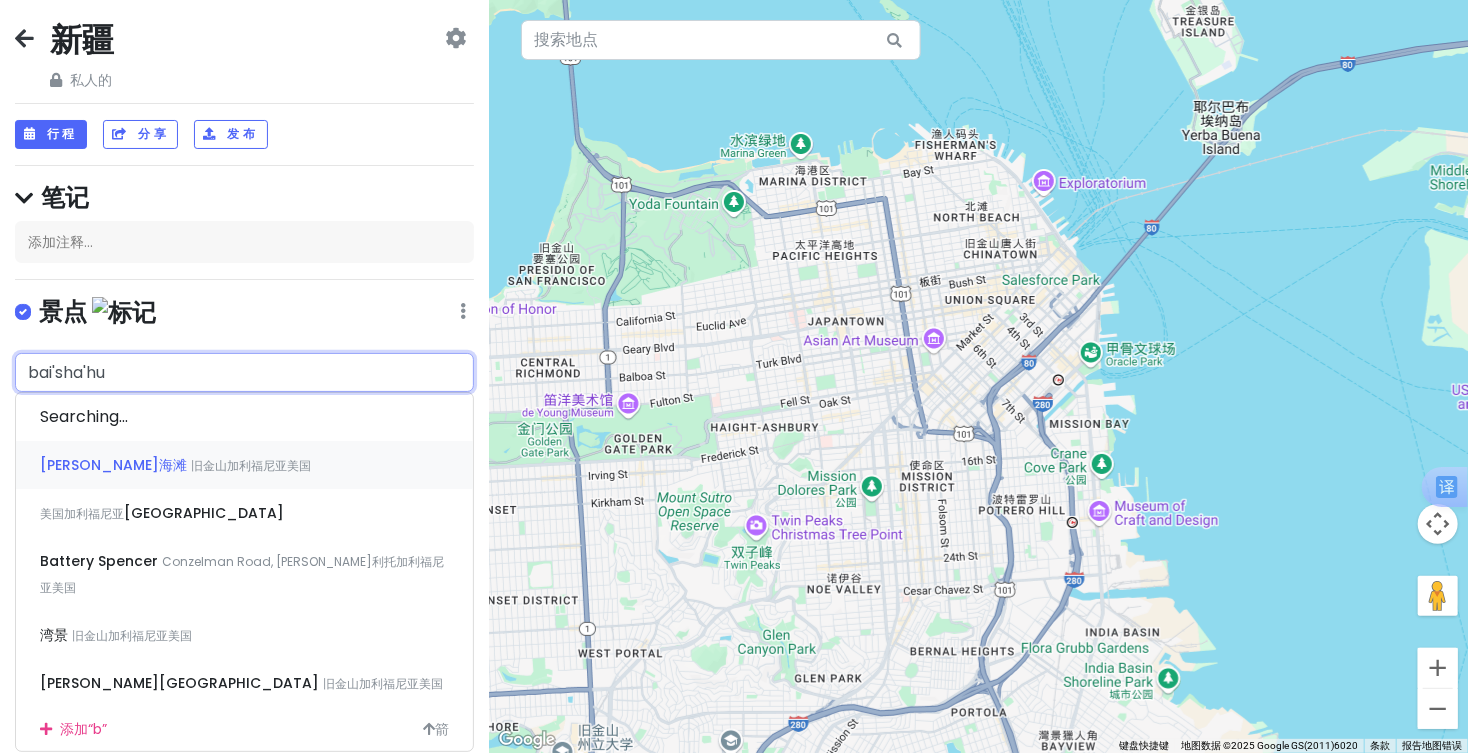 type on "[GEOGRAPHIC_DATA]" 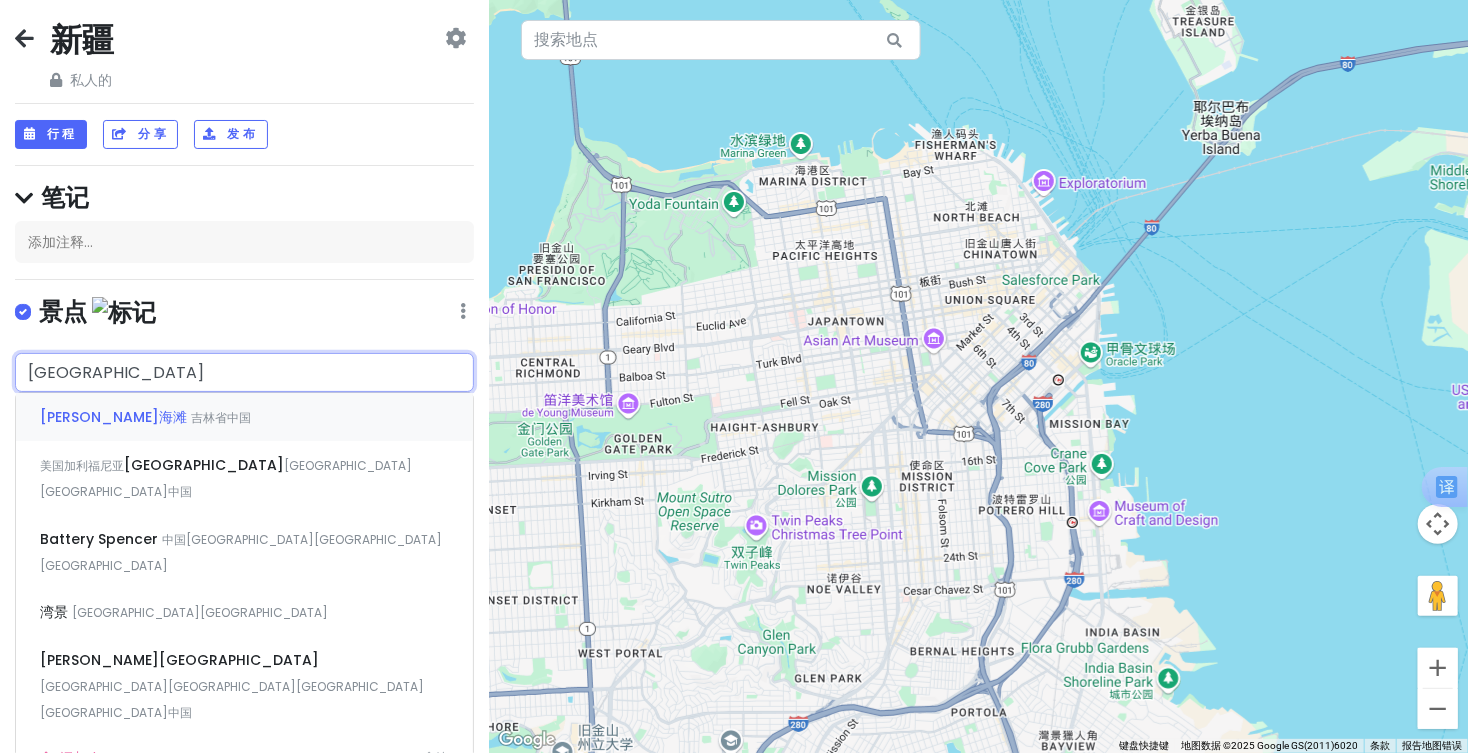 type 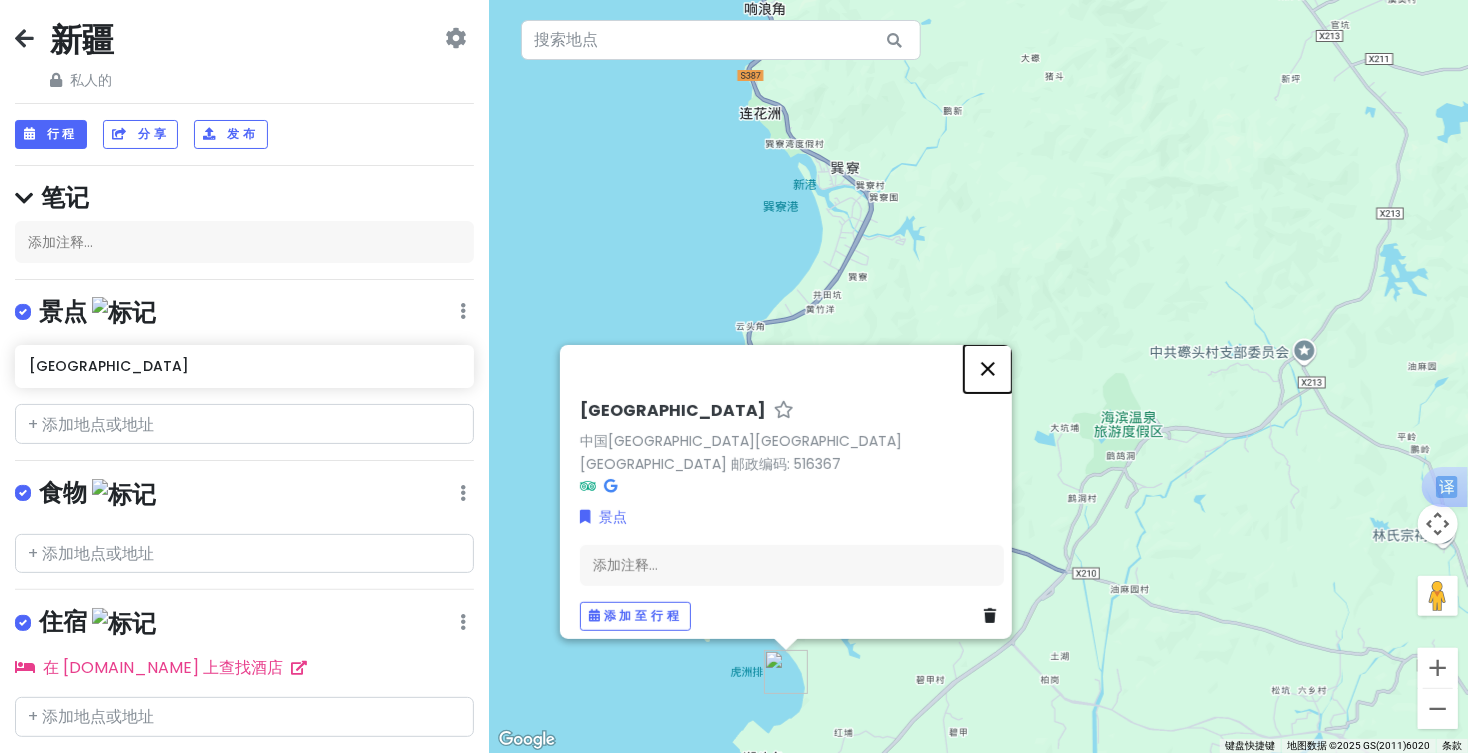 click at bounding box center (988, 368) 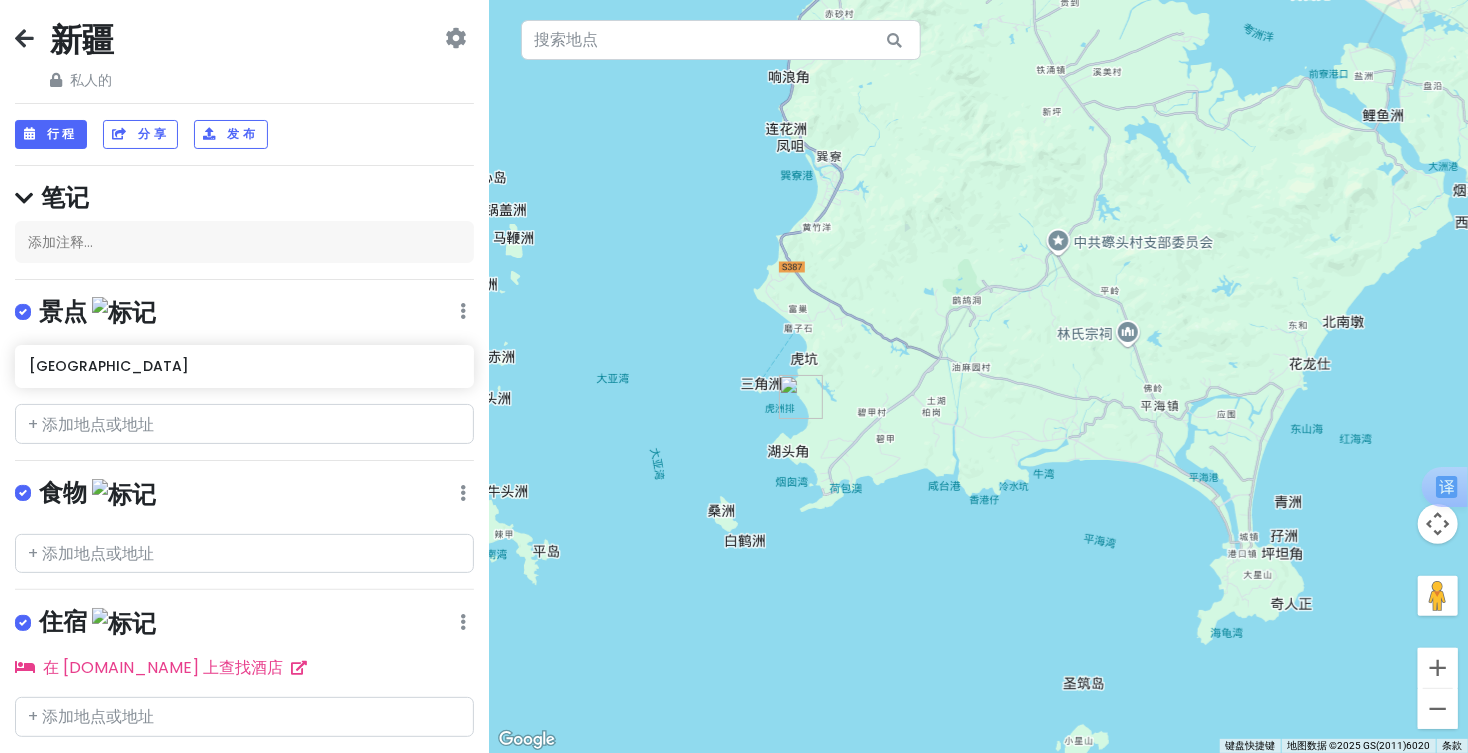 click at bounding box center (801, 397) 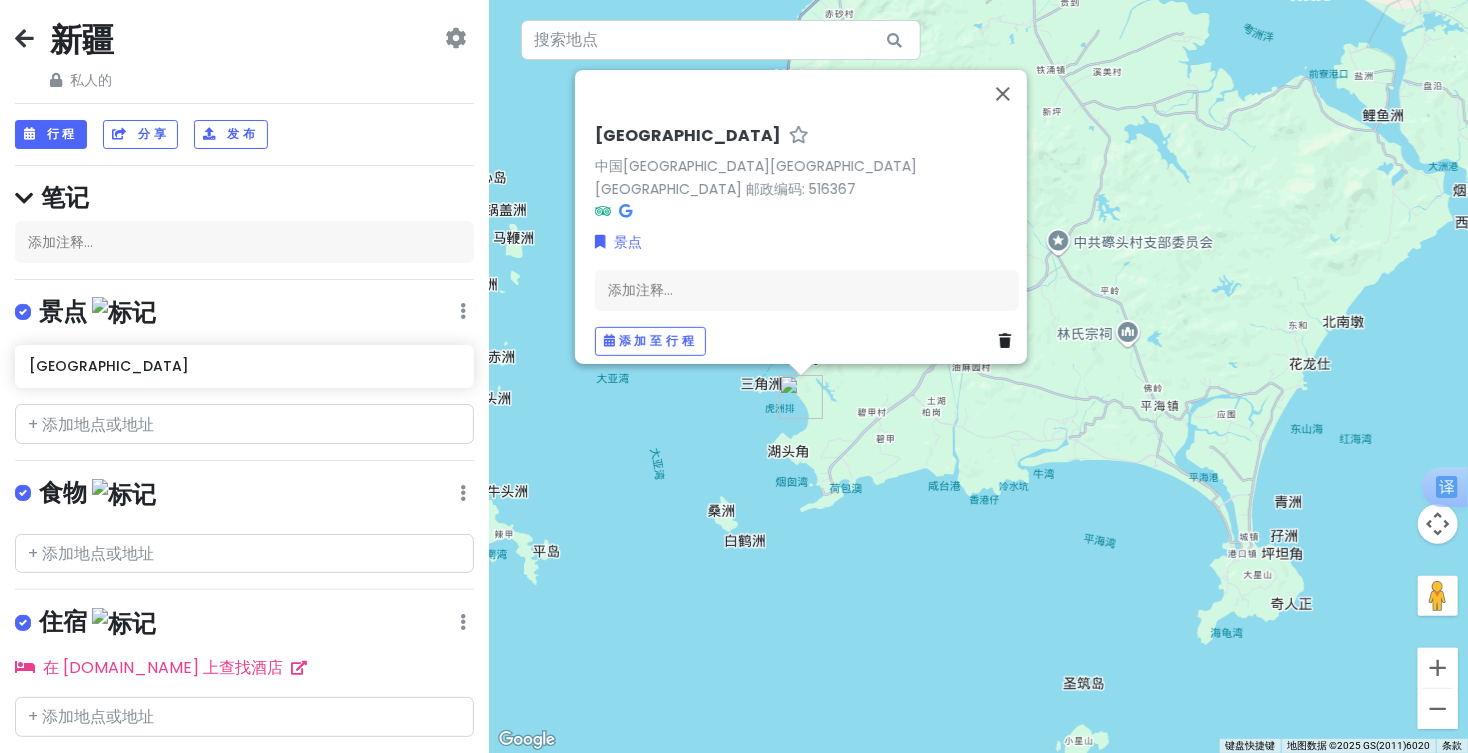 click at bounding box center [1005, 341] 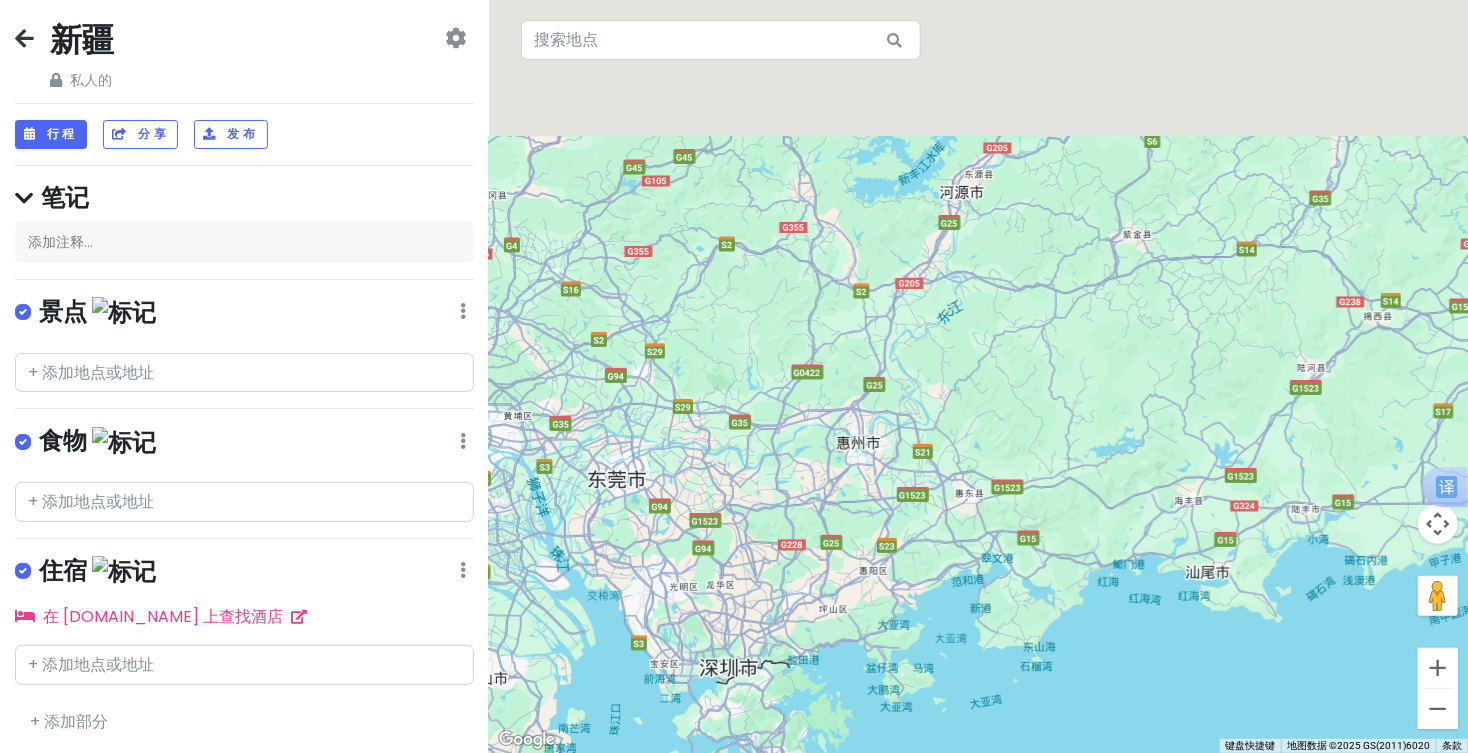drag, startPoint x: 904, startPoint y: 373, endPoint x: 983, endPoint y: 595, distance: 235.63744 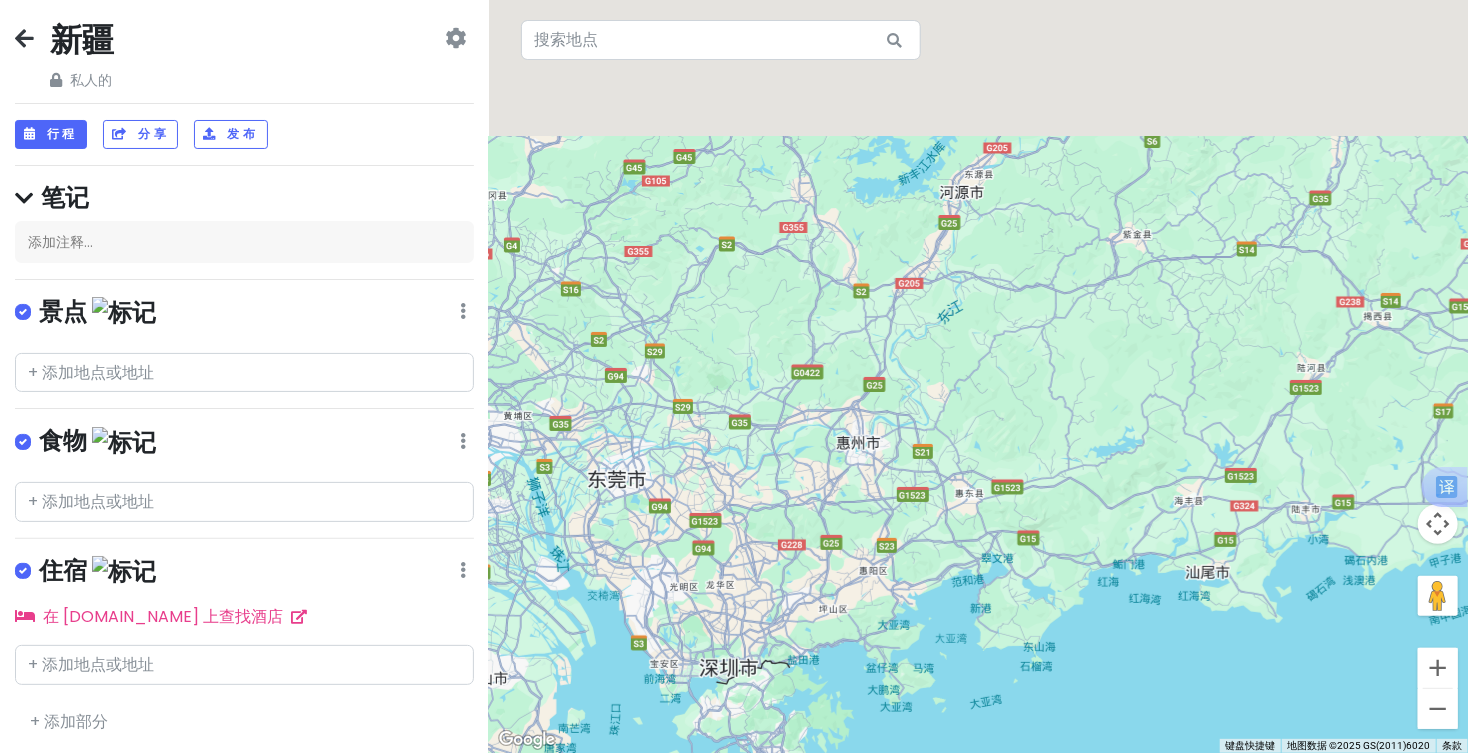 click on "如需浏览不同元素，请按箭头键。" at bounding box center (978, 376) 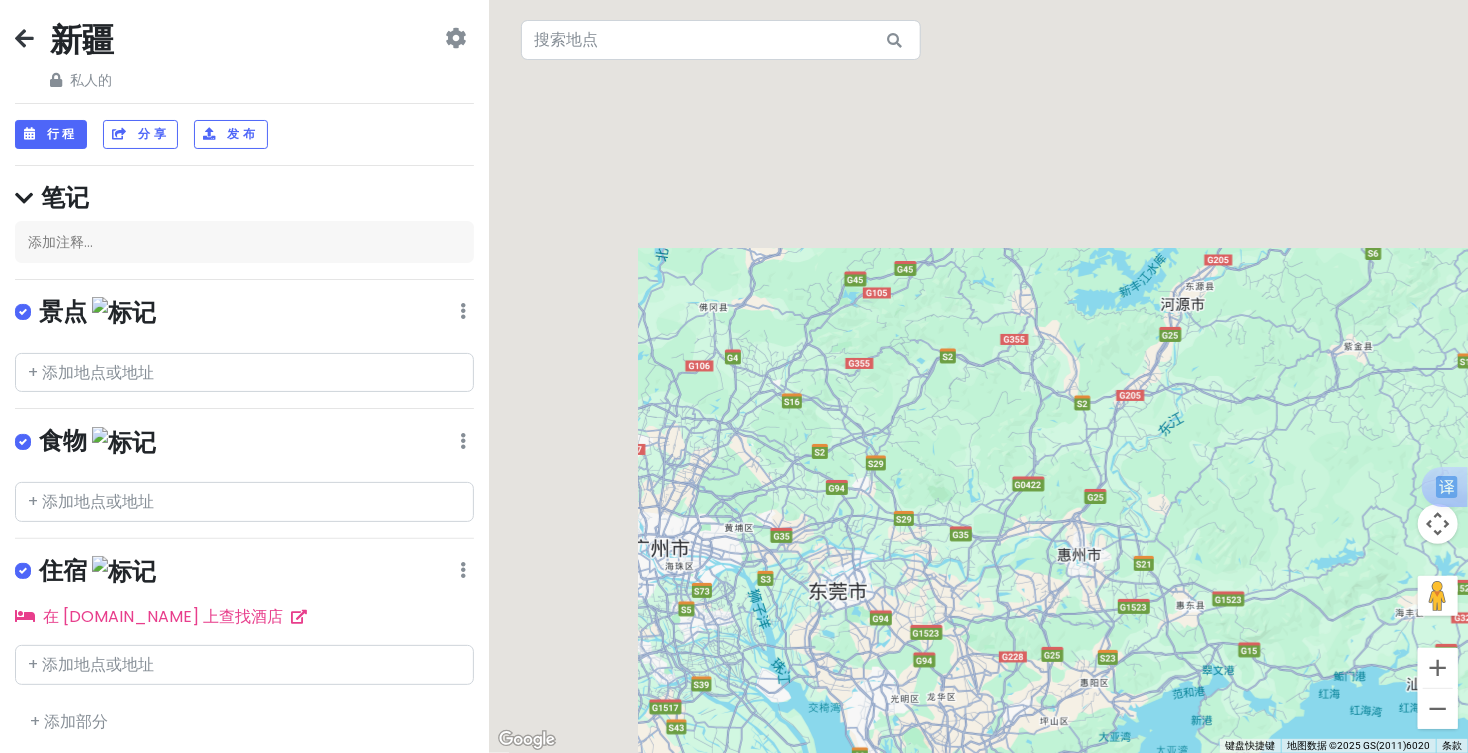 drag, startPoint x: 822, startPoint y: 397, endPoint x: 1054, endPoint y: 476, distance: 245.08162 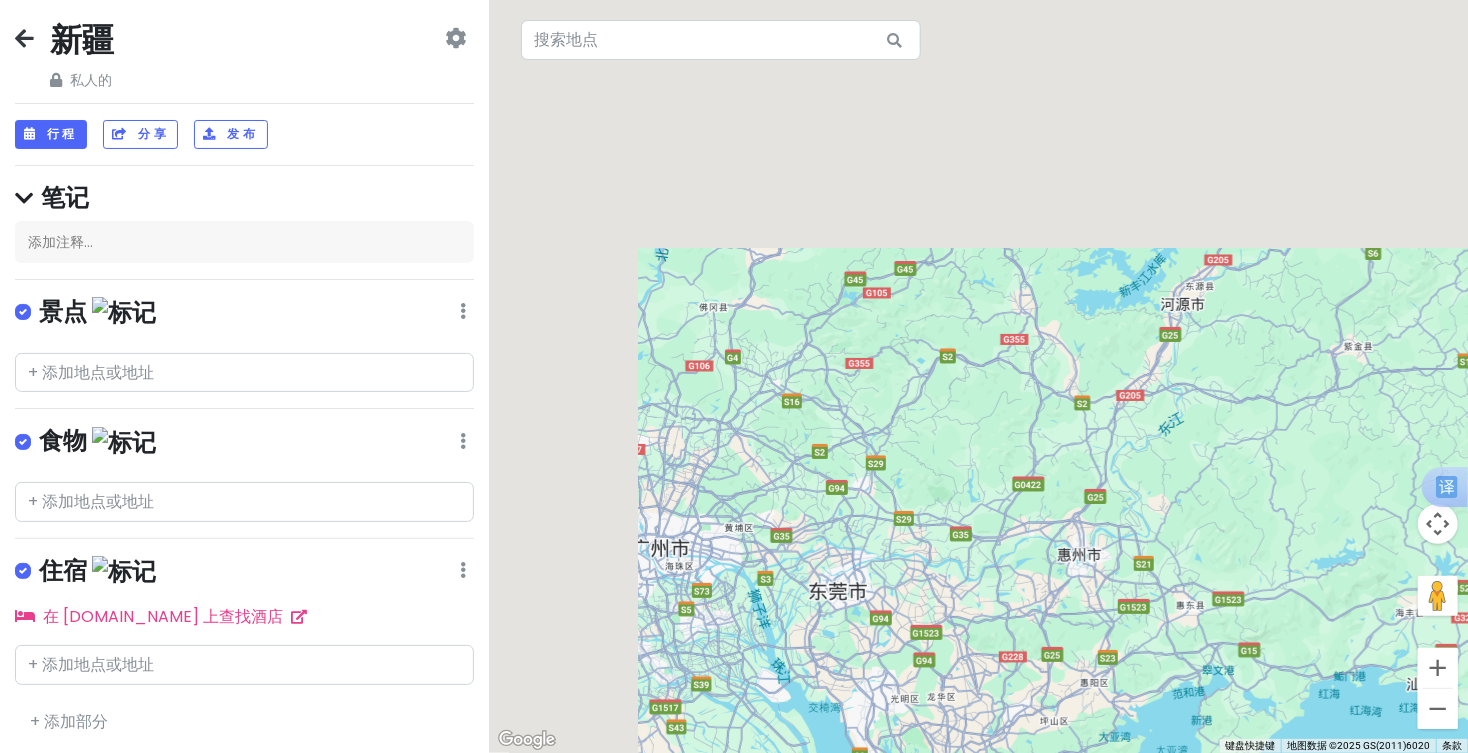 click on "如需浏览不同元素，请按箭头键。" at bounding box center (978, 376) 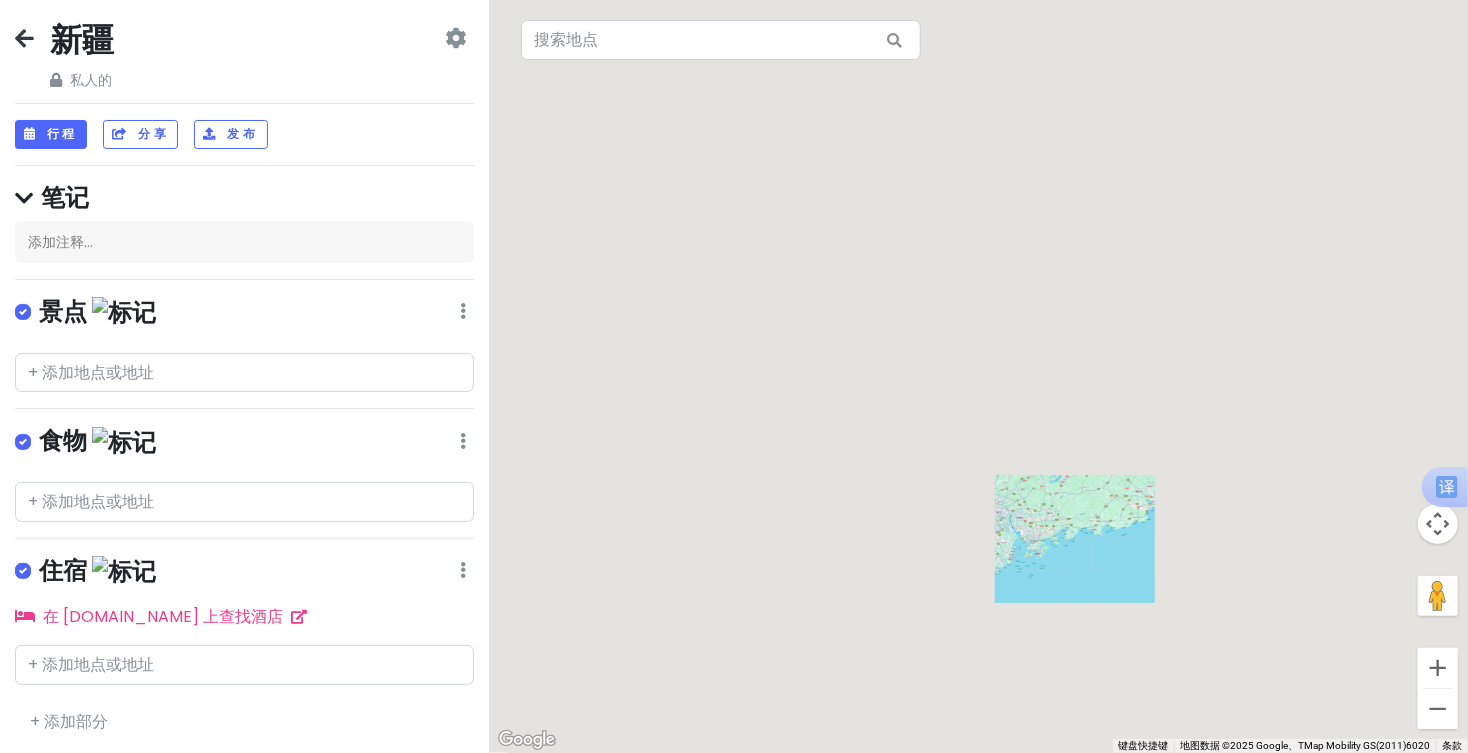 drag, startPoint x: 904, startPoint y: 419, endPoint x: 1018, endPoint y: 540, distance: 166.24379 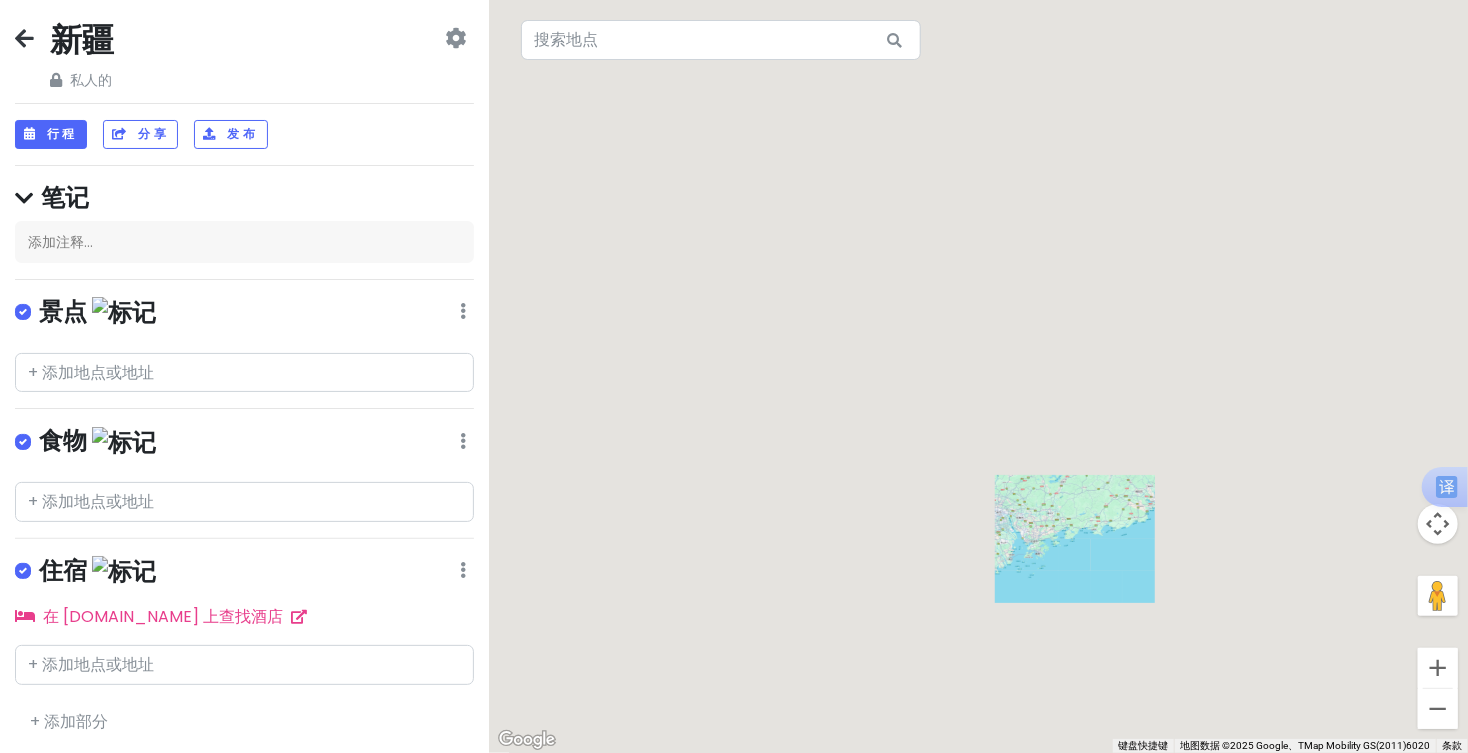 click on "如需浏览不同元素，请按箭头键。" at bounding box center (978, 376) 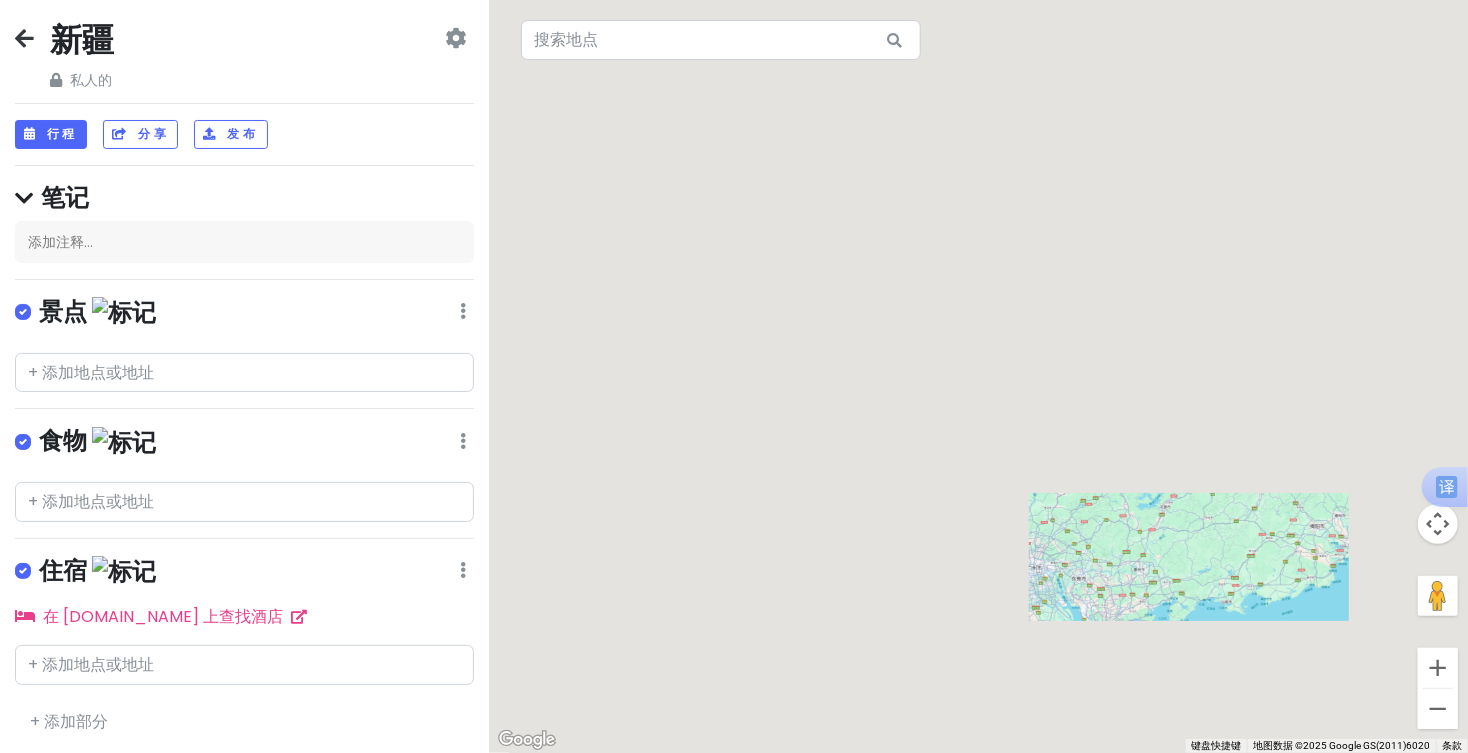 drag, startPoint x: 959, startPoint y: 445, endPoint x: 876, endPoint y: 352, distance: 124.65151 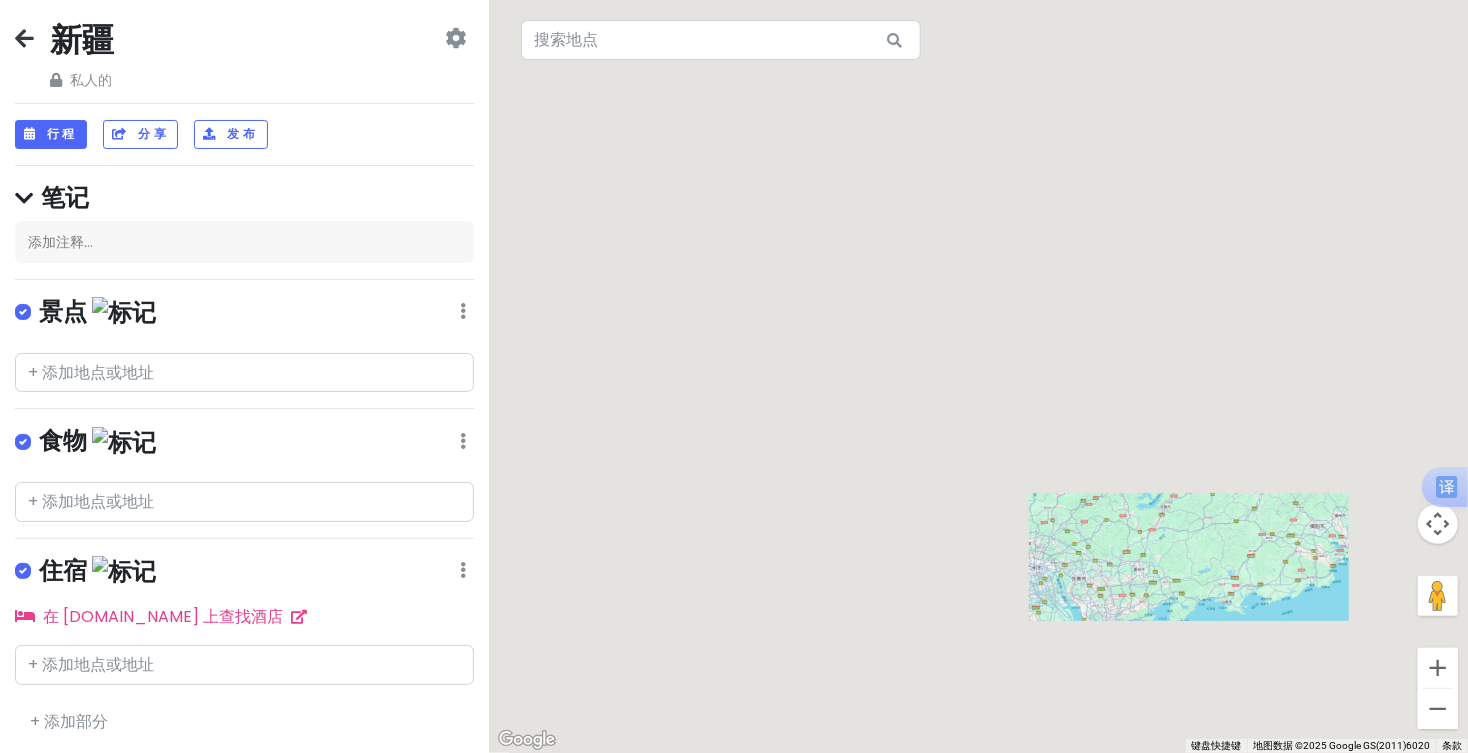 click on "如需浏览不同元素，请按箭头键。" at bounding box center (978, 376) 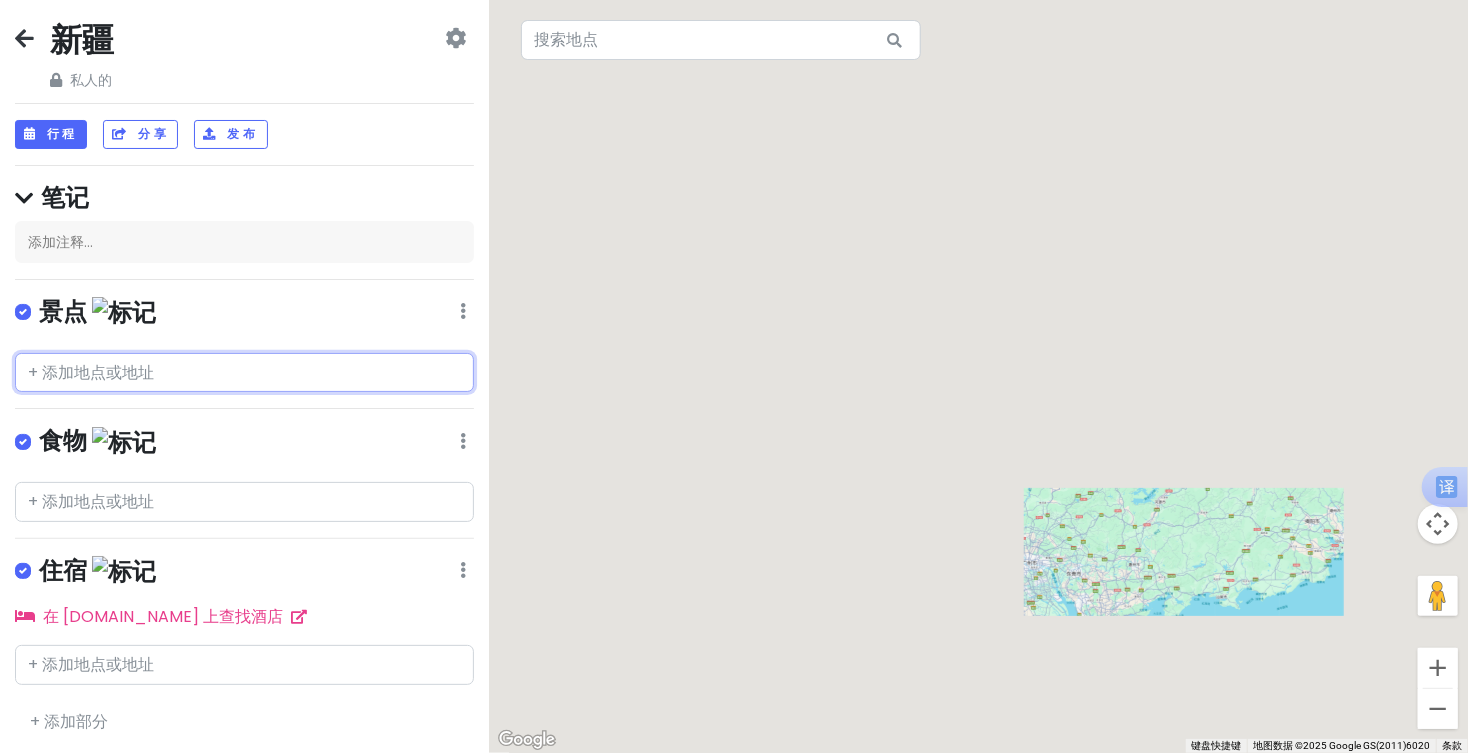click at bounding box center (244, 373) 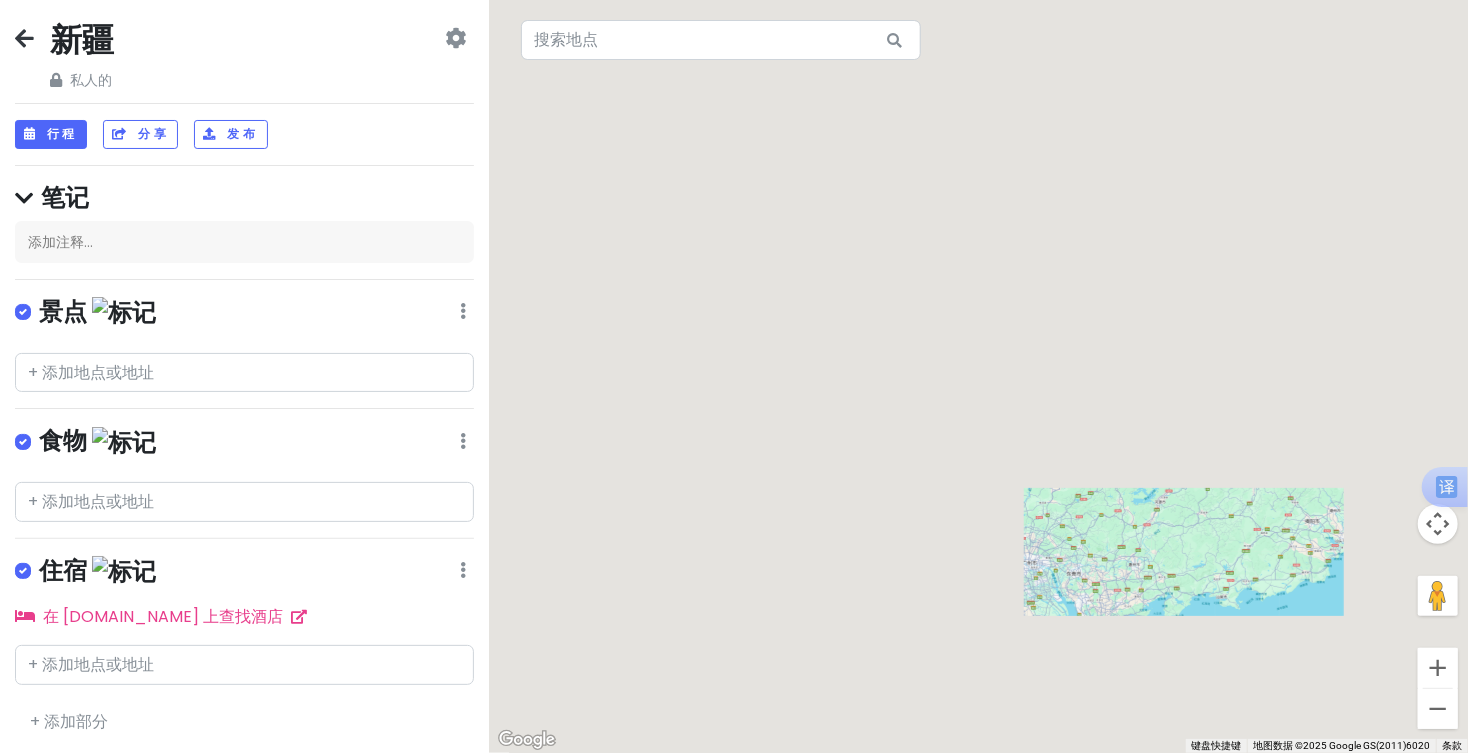 click at bounding box center [455, 38] 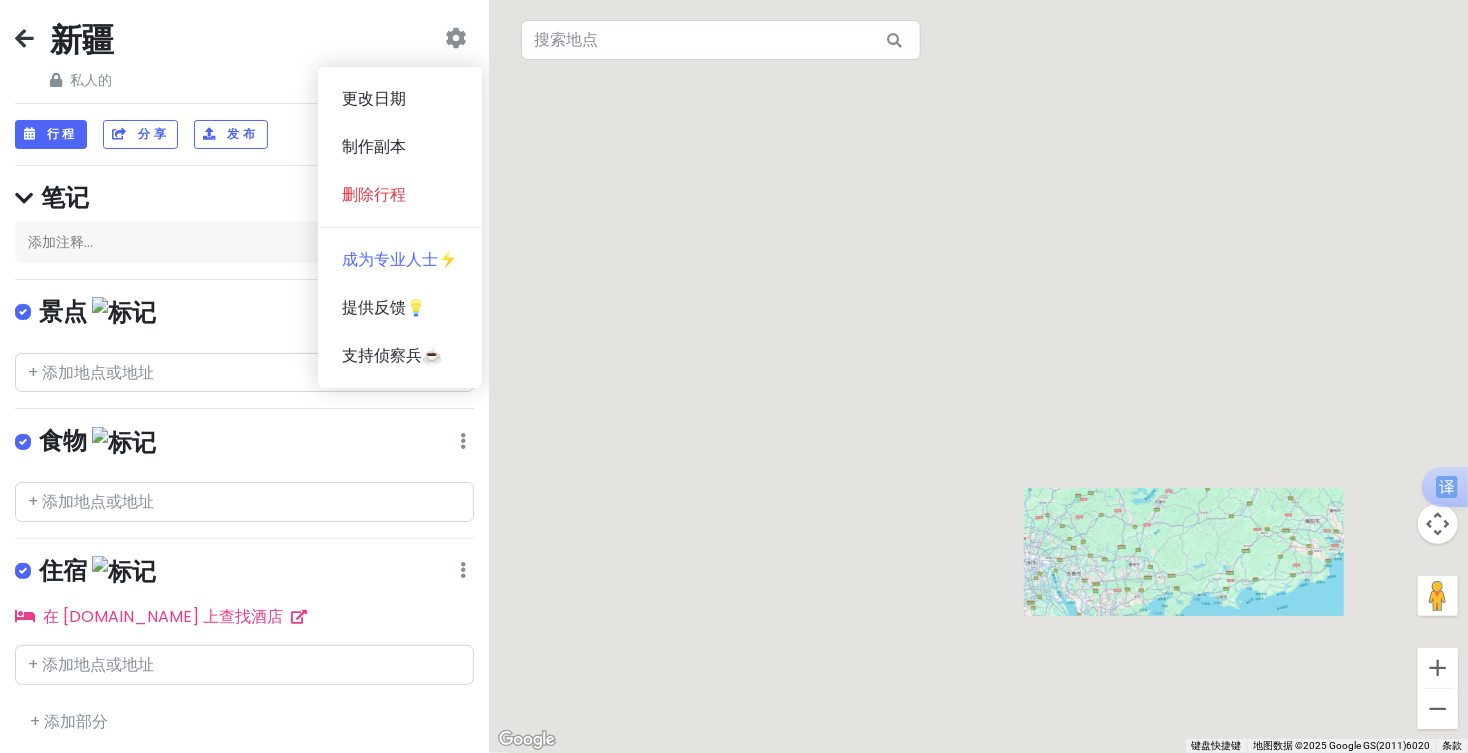 click on "新疆 私人的 更改日期 制作副本 删除行程 成为专业人士⚡️ 提供反馈💡 支持侦察兵☕️" at bounding box center (244, 55) 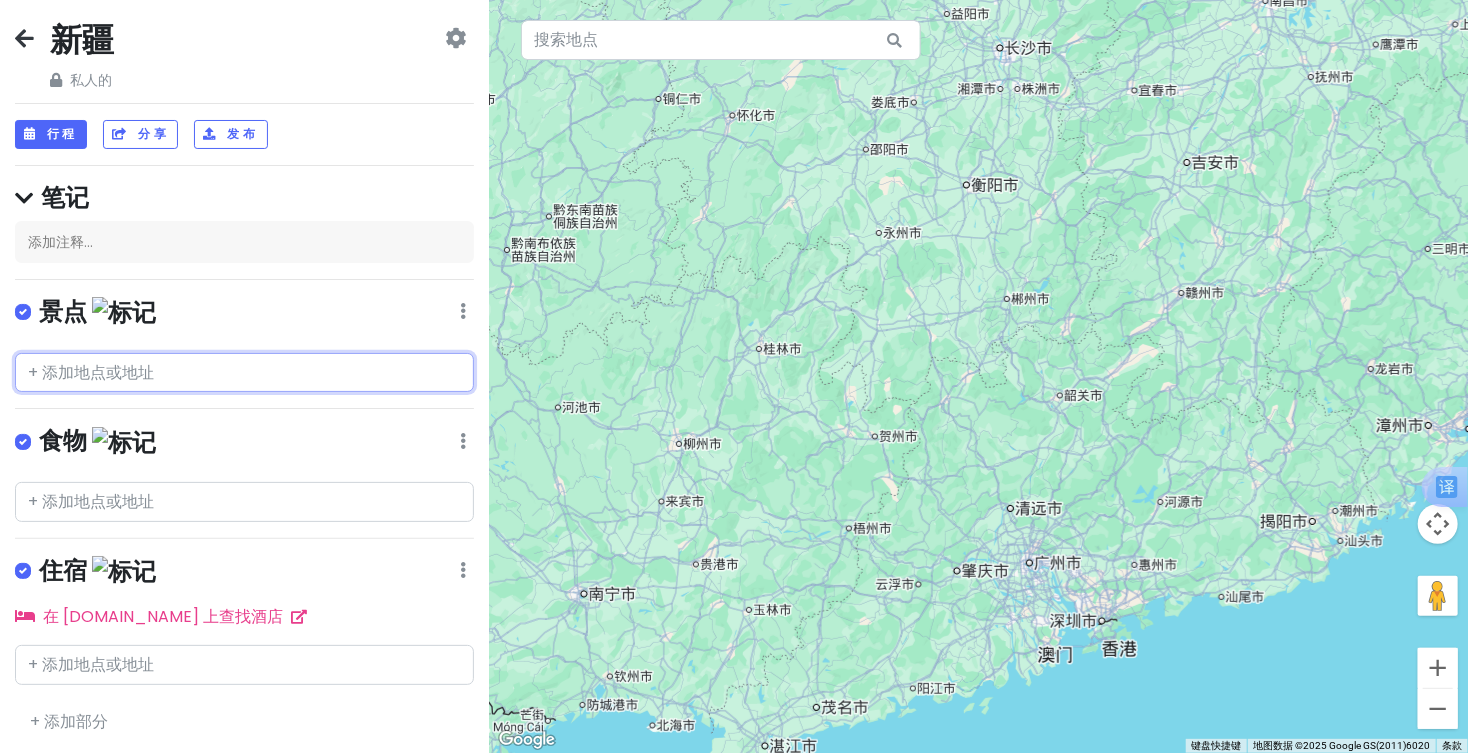 click at bounding box center (244, 373) 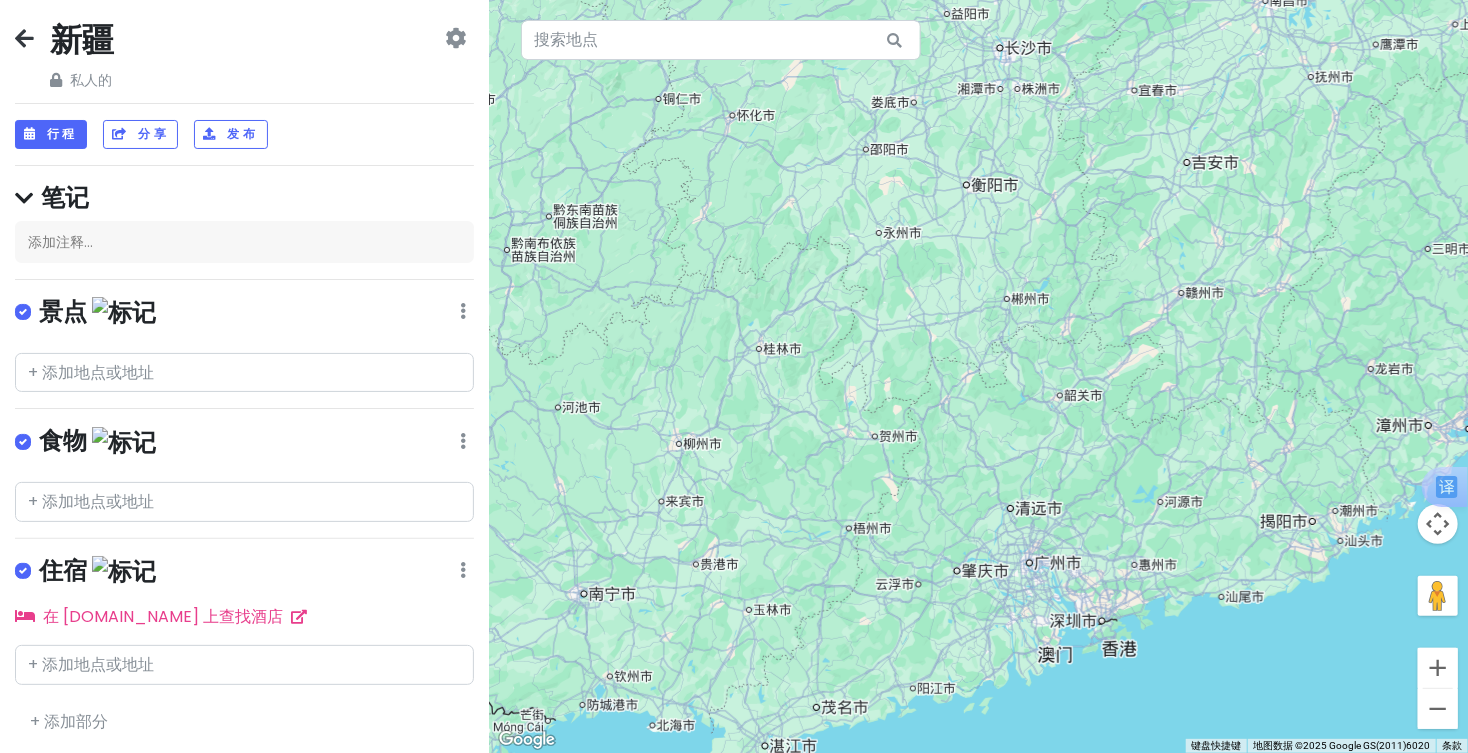 click at bounding box center [124, 312] 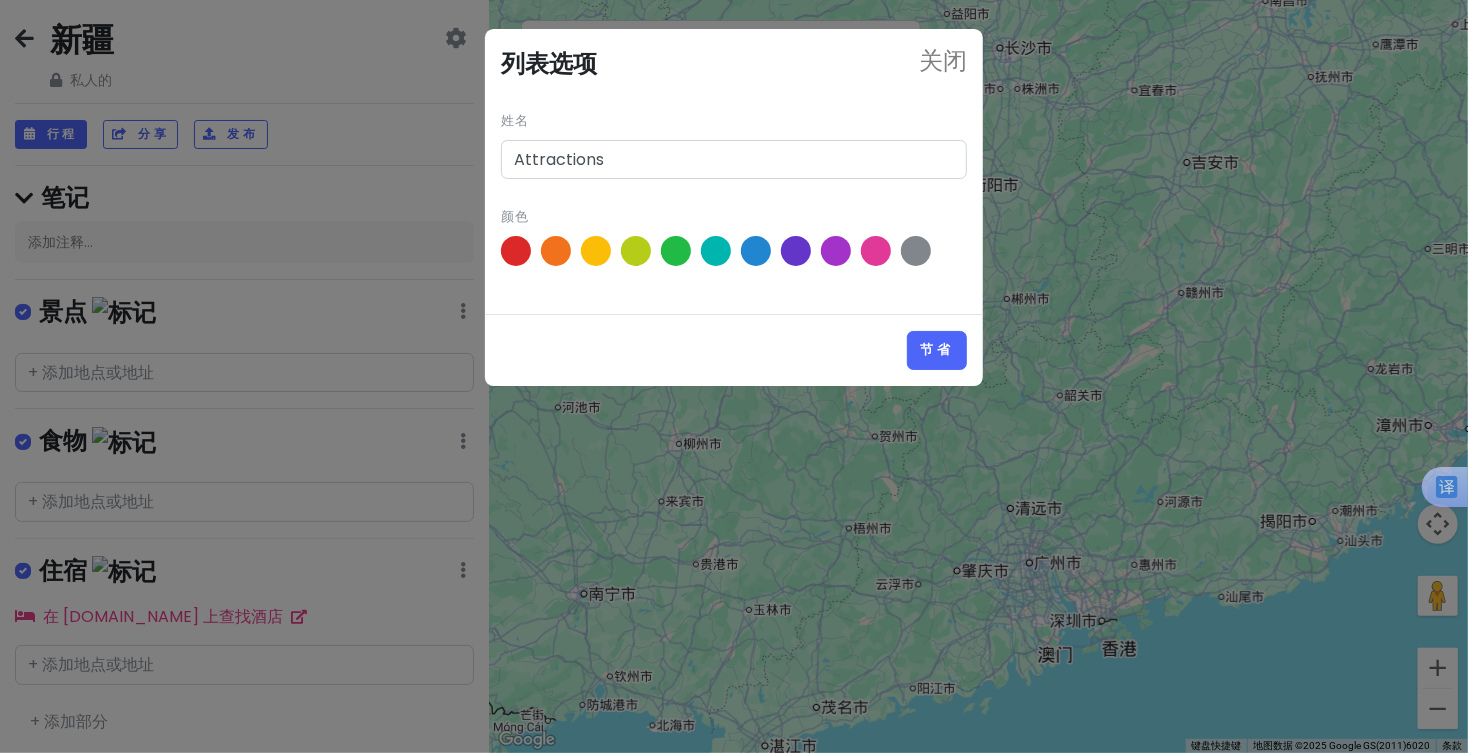click on "关闭 列表选项 姓名 Attractions 颜色 节省" 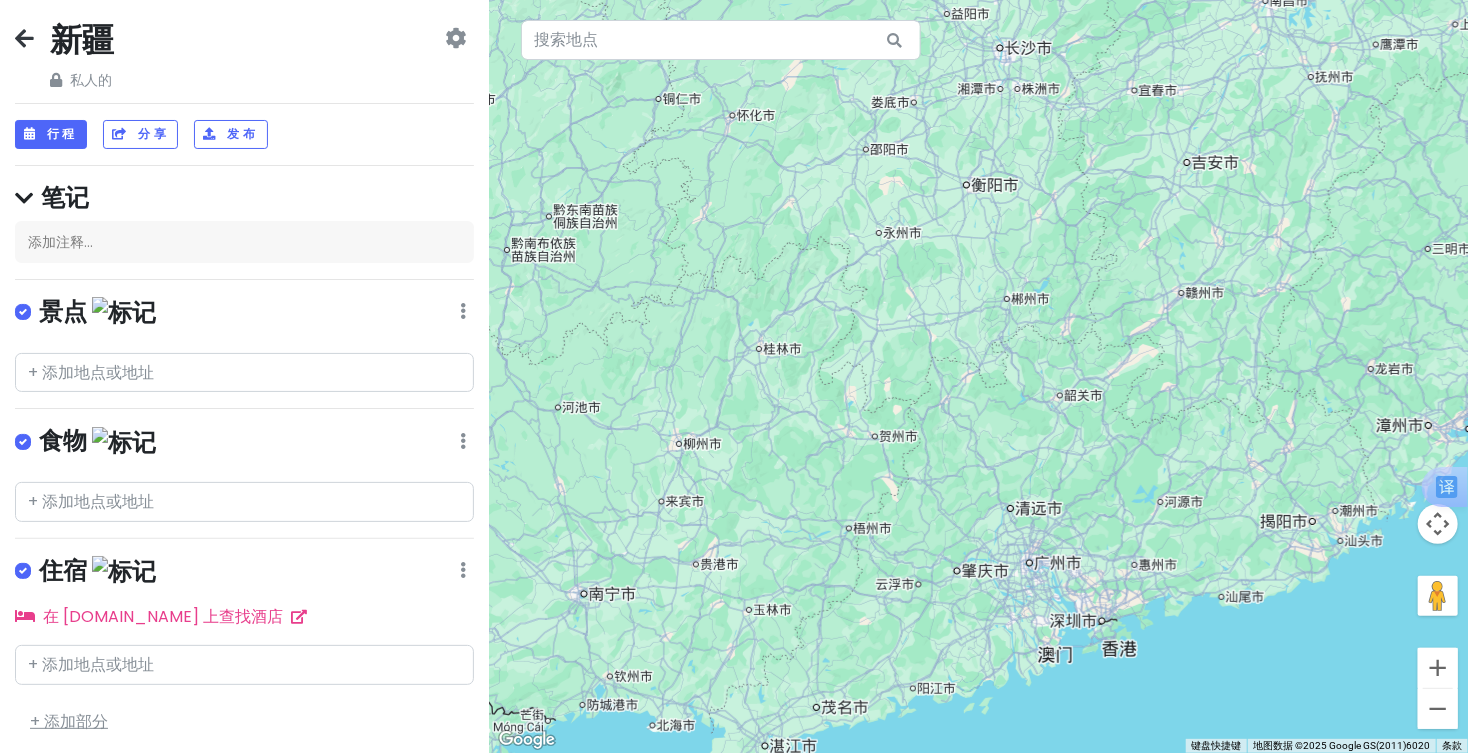 click on "+ 添加部分" at bounding box center [69, 721] 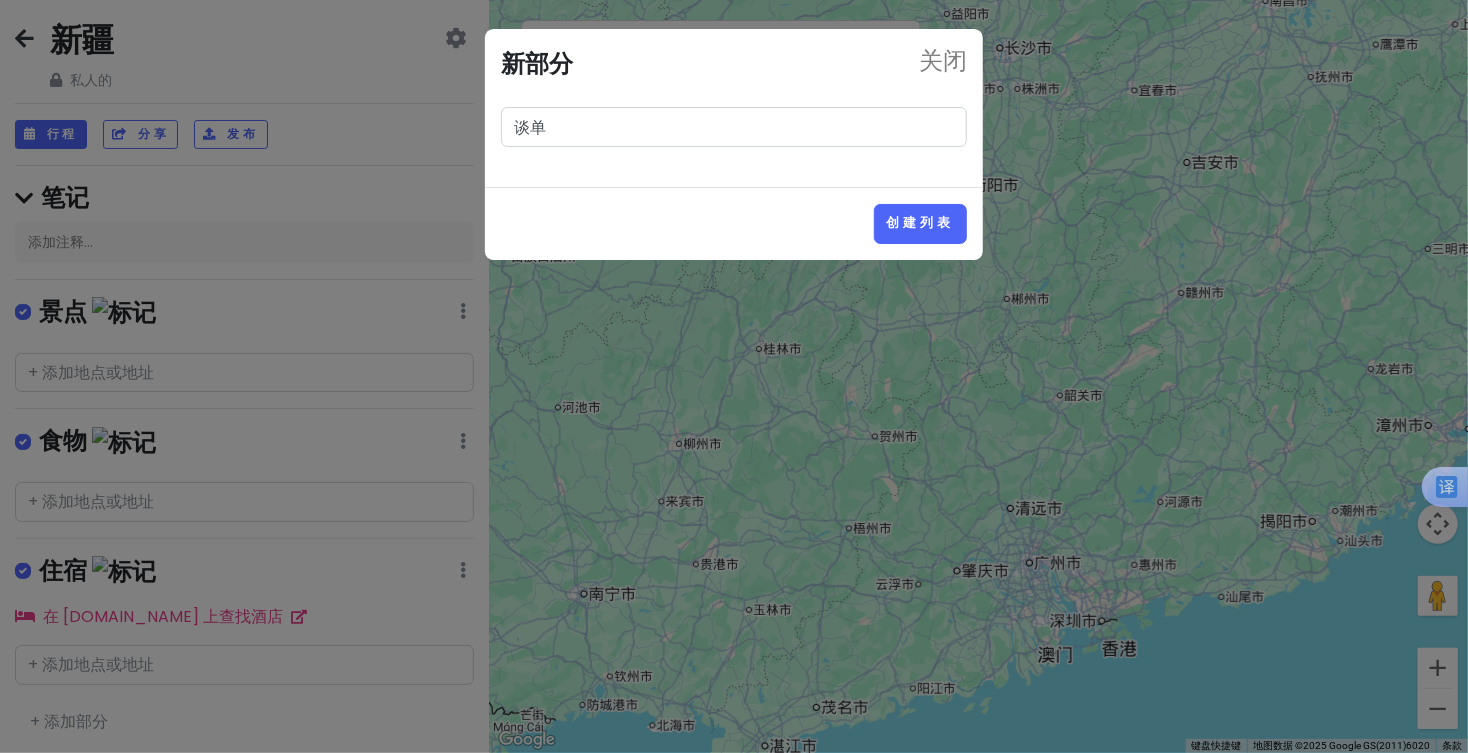 type on "谈" 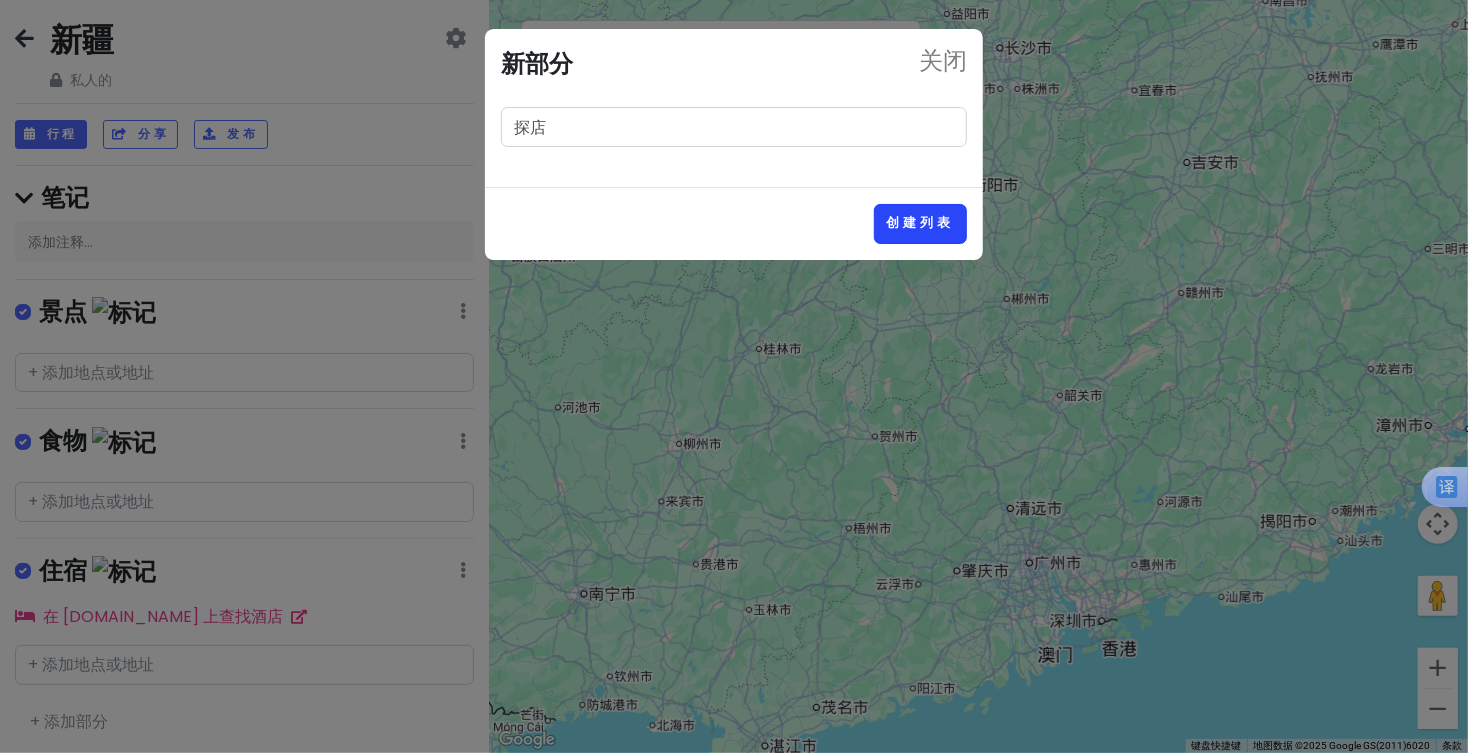 type on "探店" 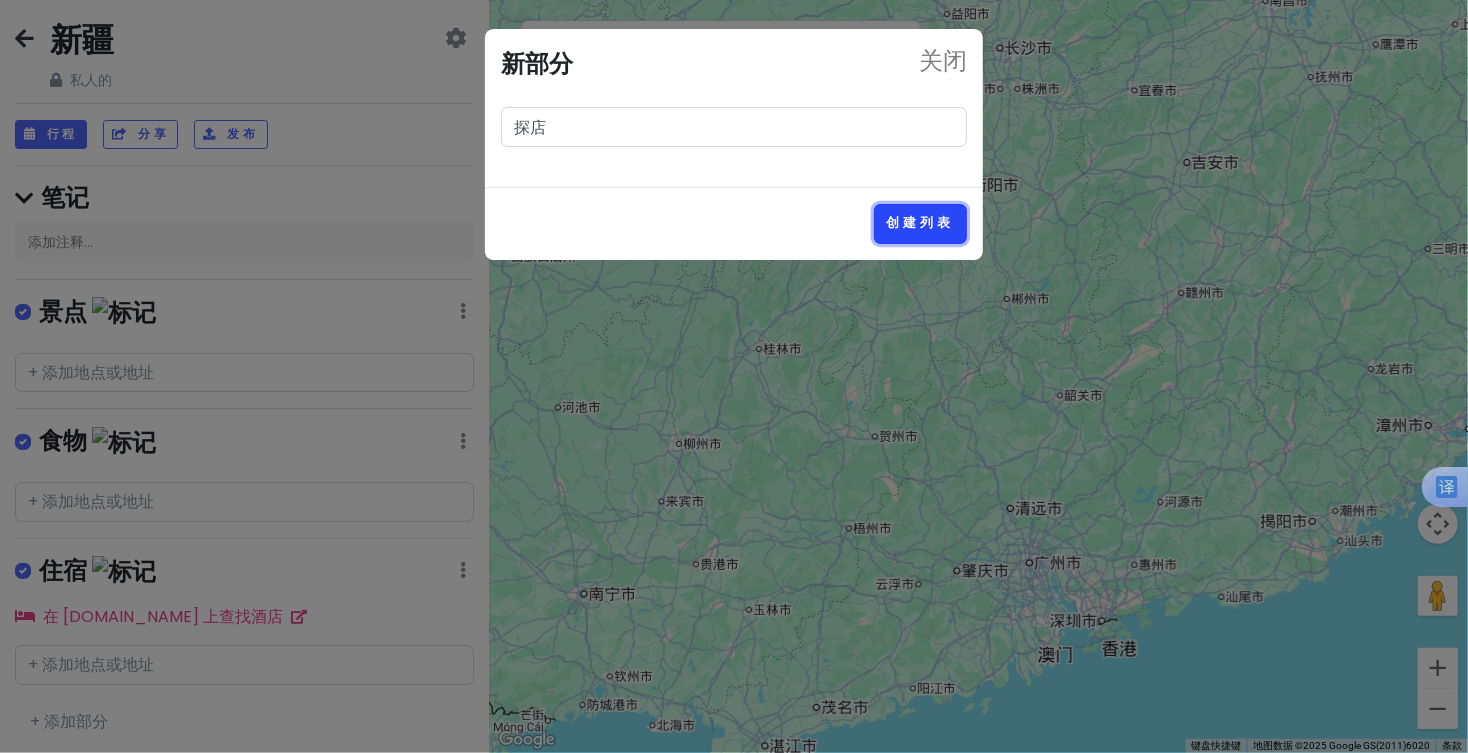 click on "创建列表" at bounding box center (920, 223) 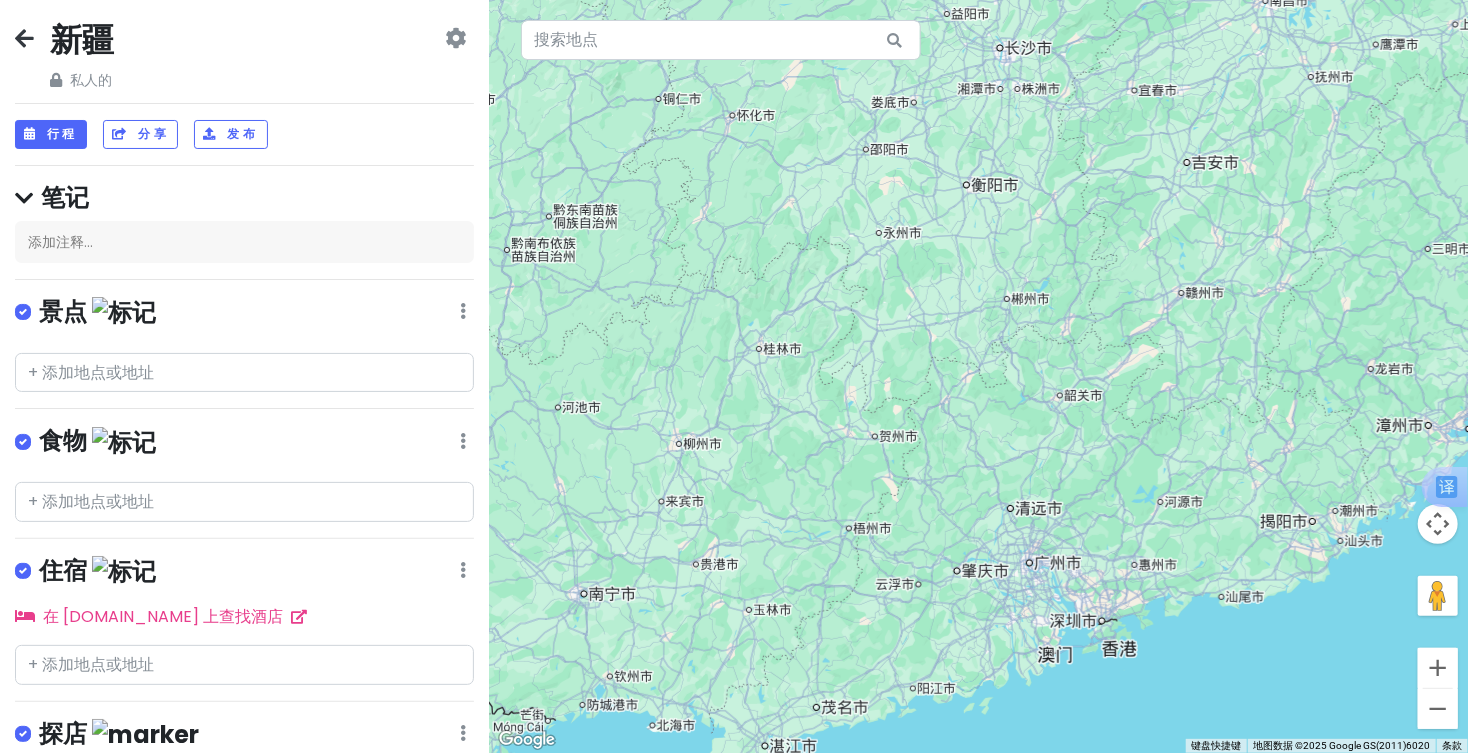 scroll, scrollTop: 132, scrollLeft: 0, axis: vertical 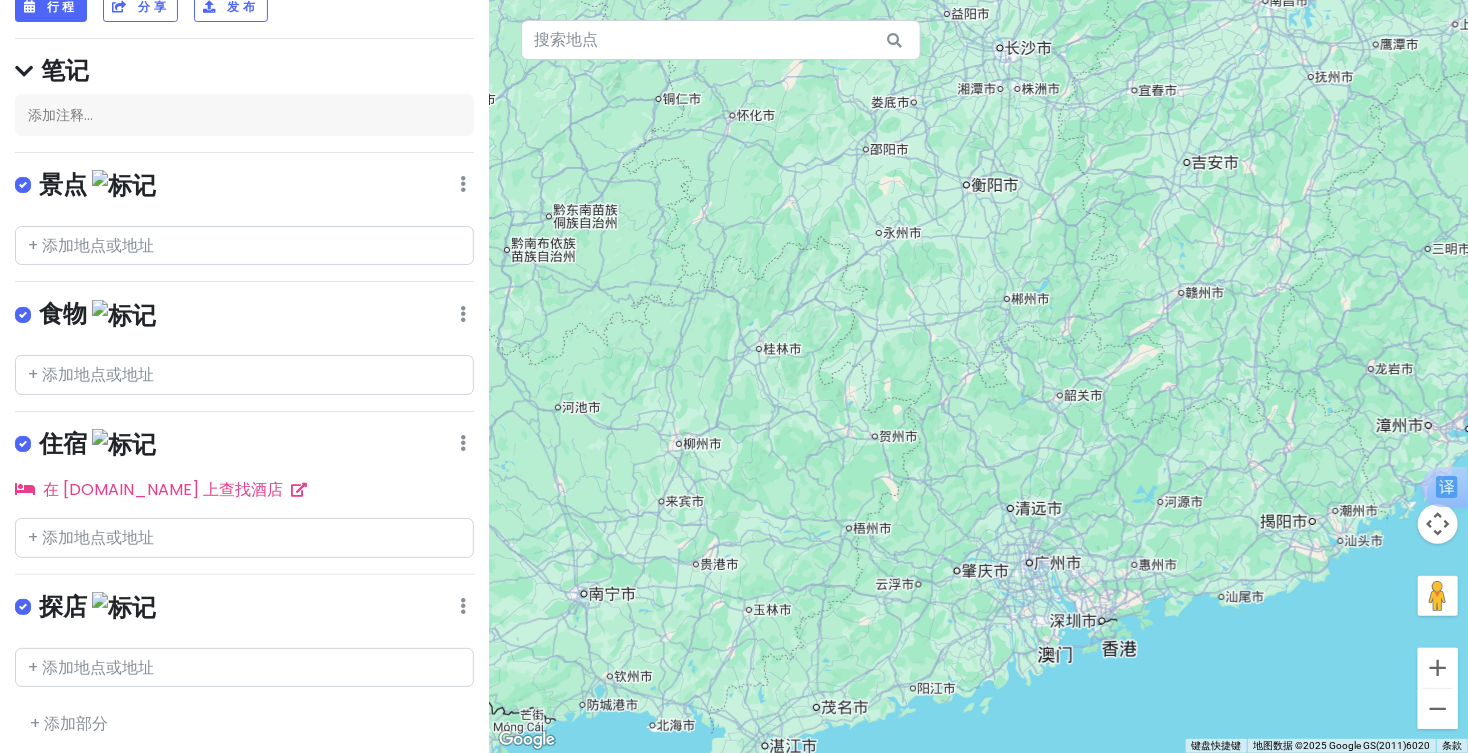 click at bounding box center (124, 607) 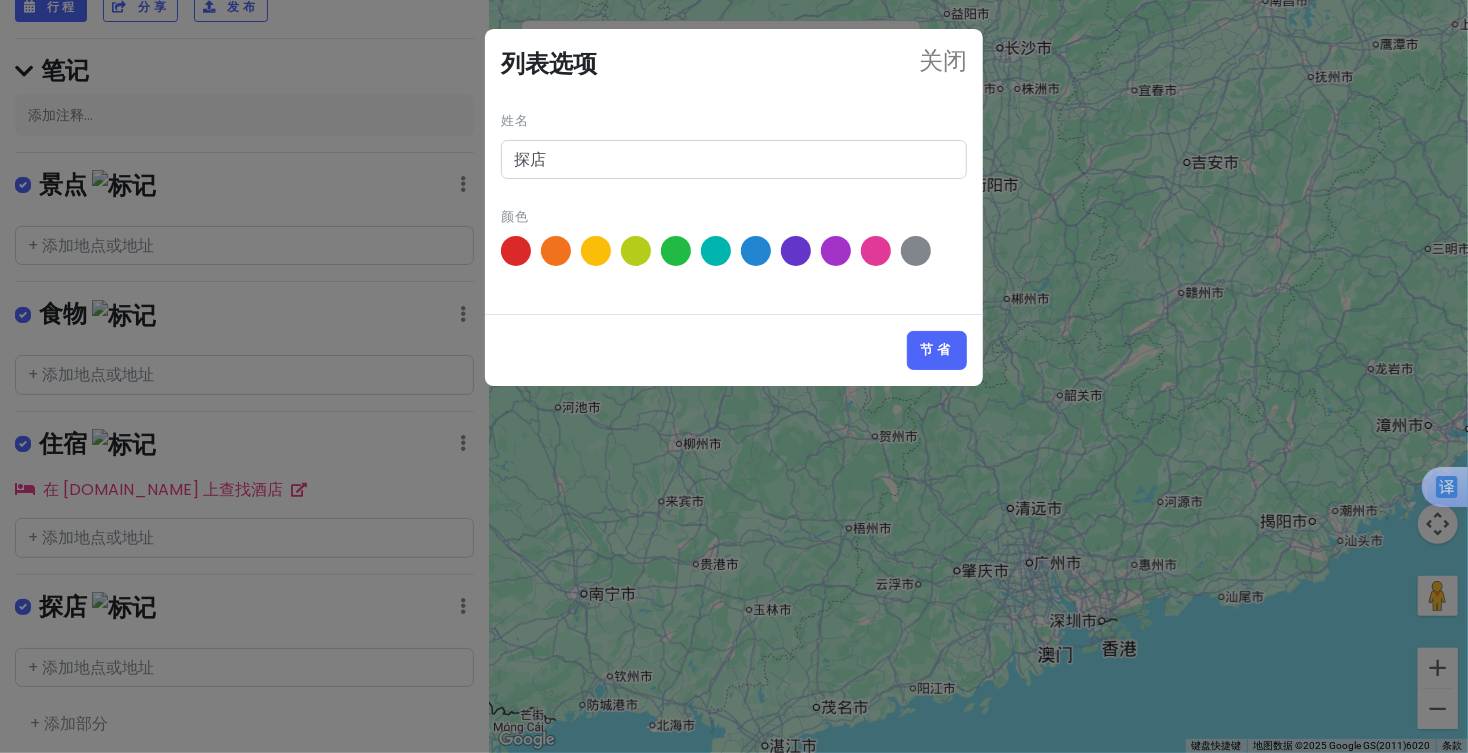 click on "关闭 列表选项 姓名 探店 颜色 节省" 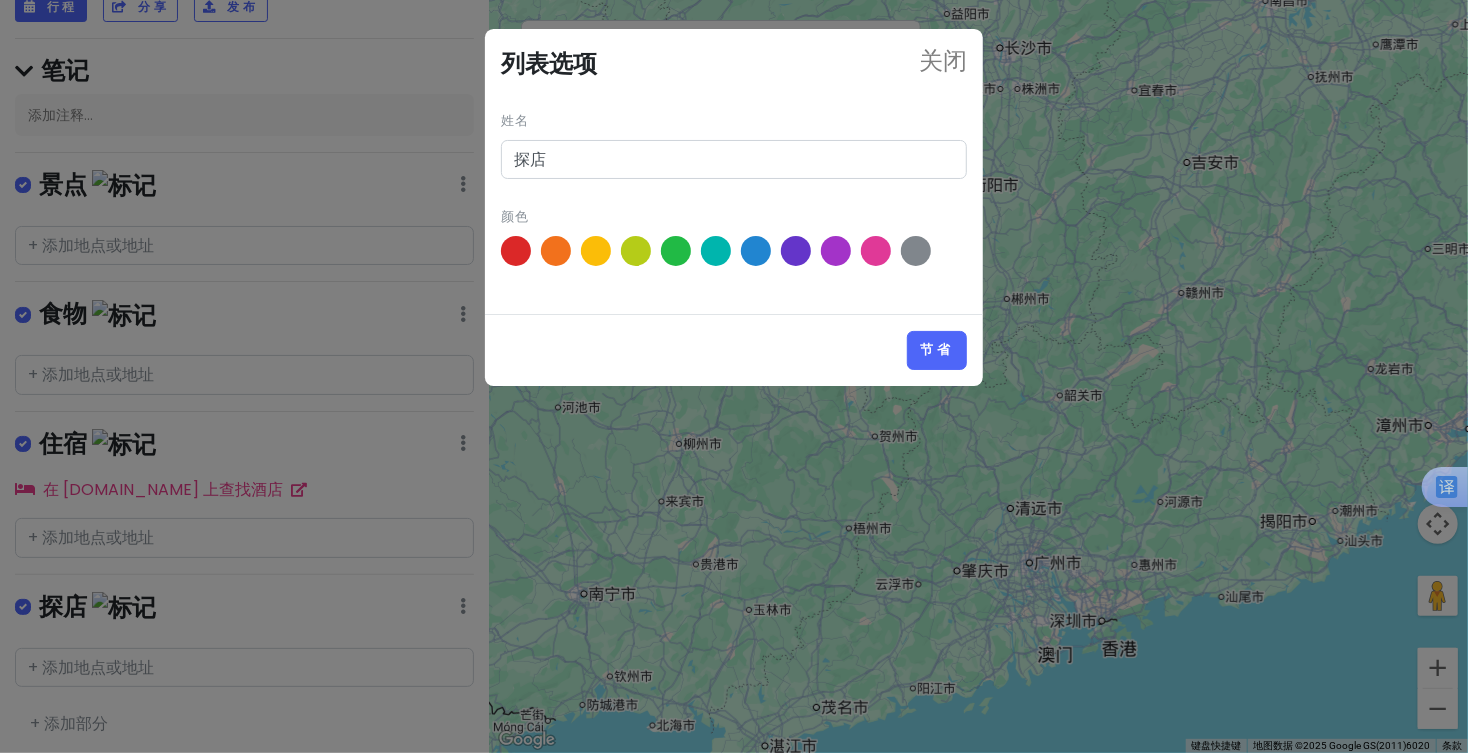 type 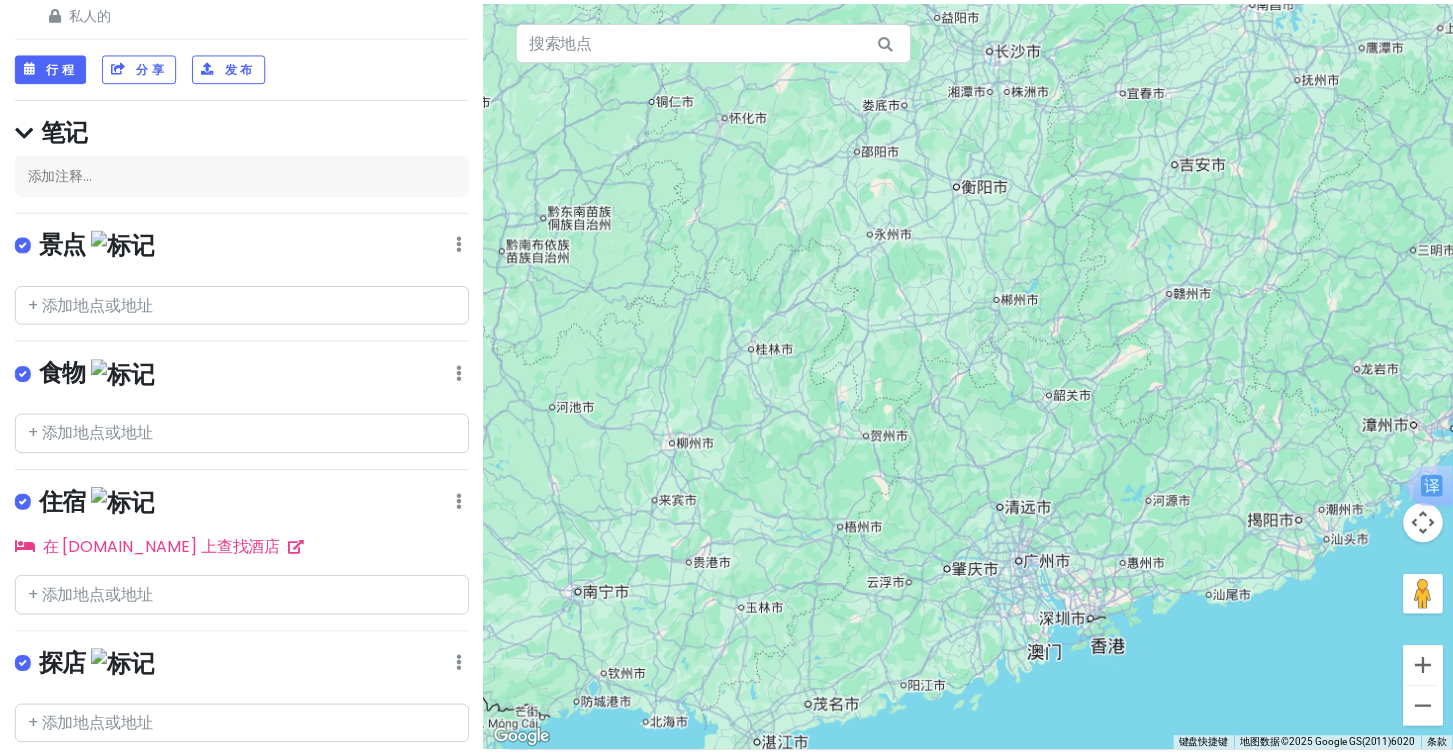 scroll, scrollTop: 0, scrollLeft: 0, axis: both 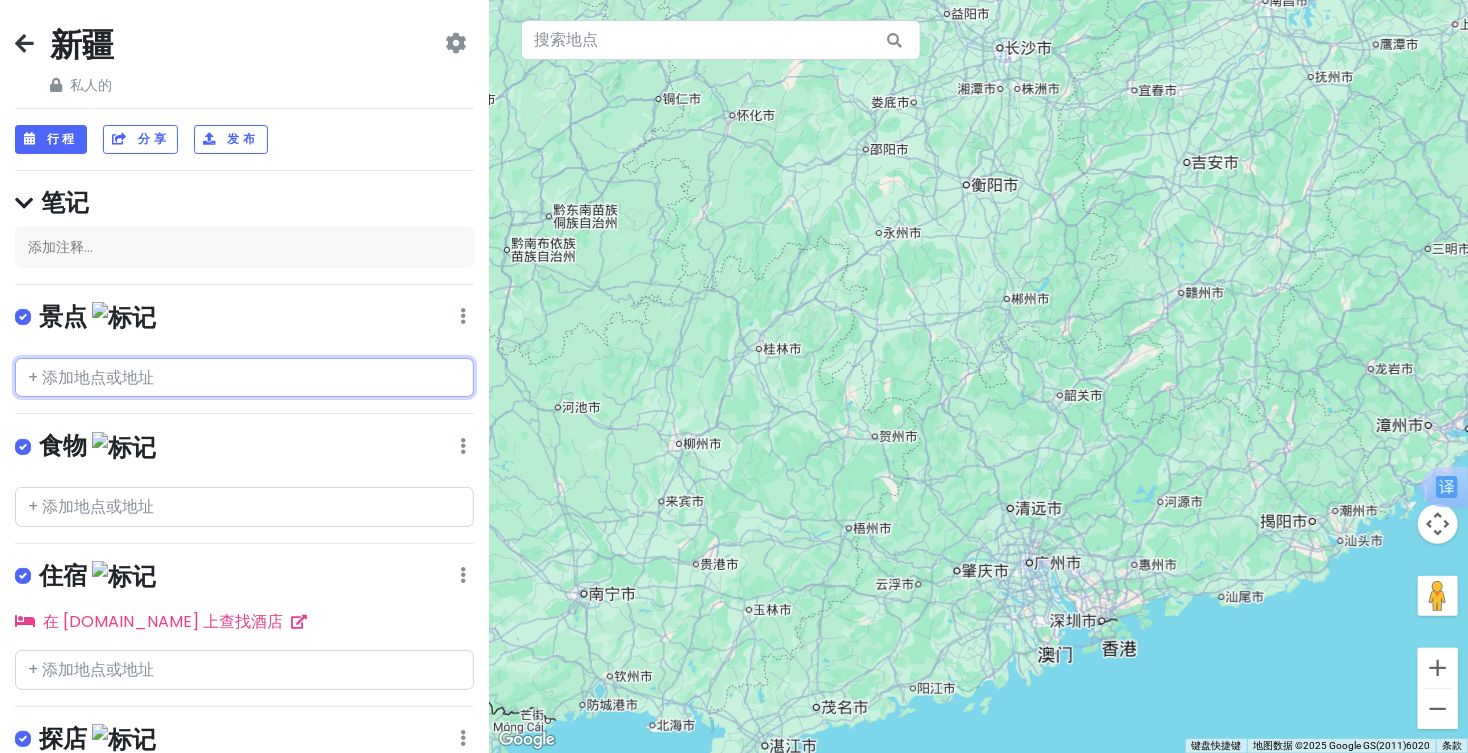 click at bounding box center (244, 378) 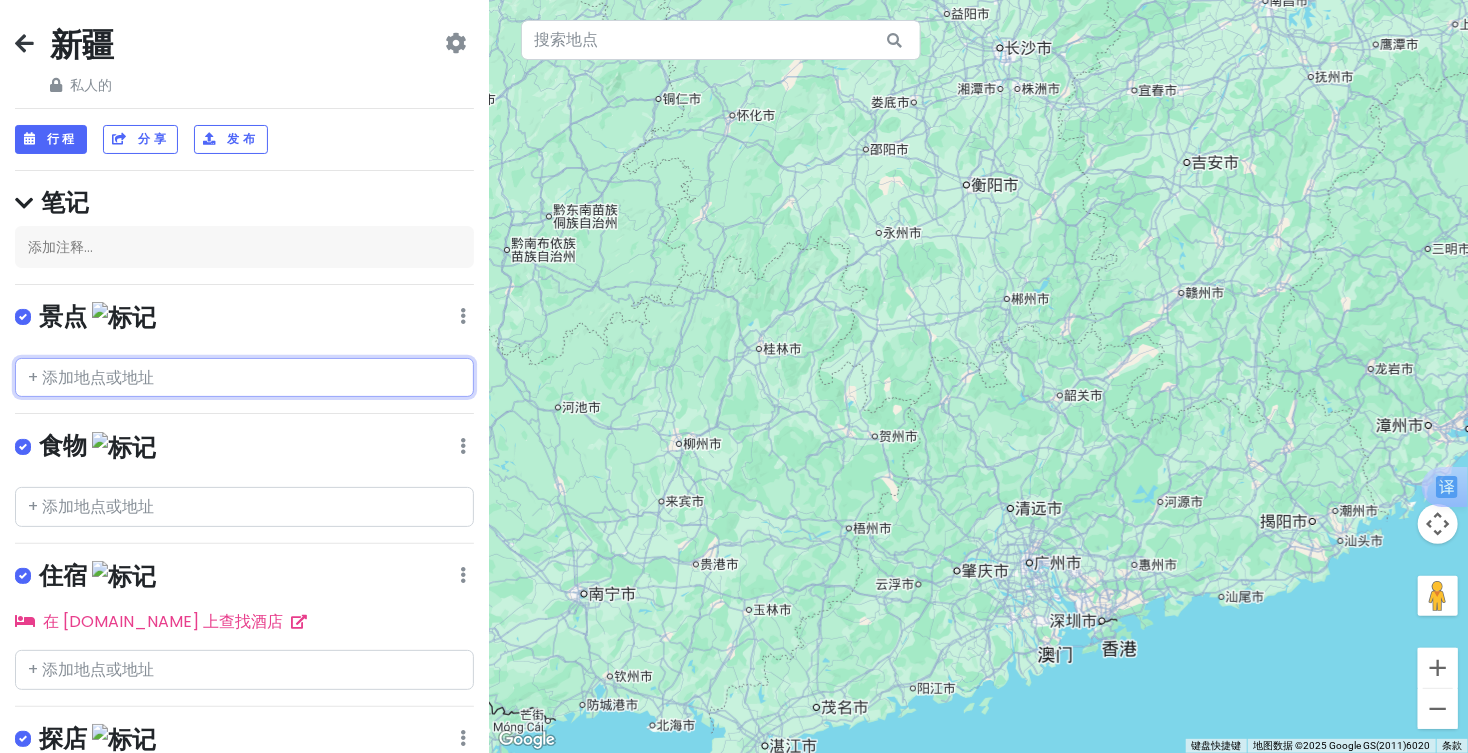 click at bounding box center [244, 378] 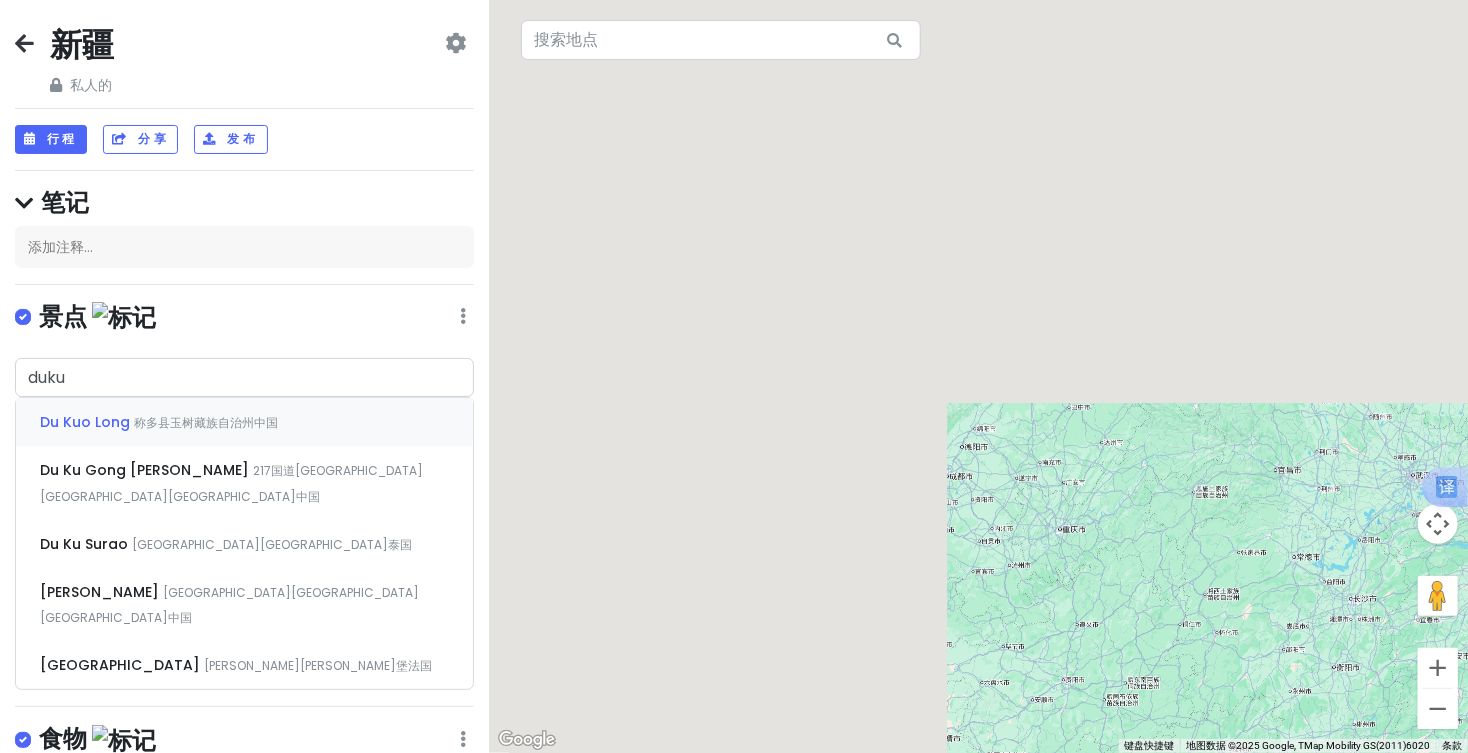 drag, startPoint x: 1005, startPoint y: 560, endPoint x: 1172, endPoint y: 686, distance: 209.20087 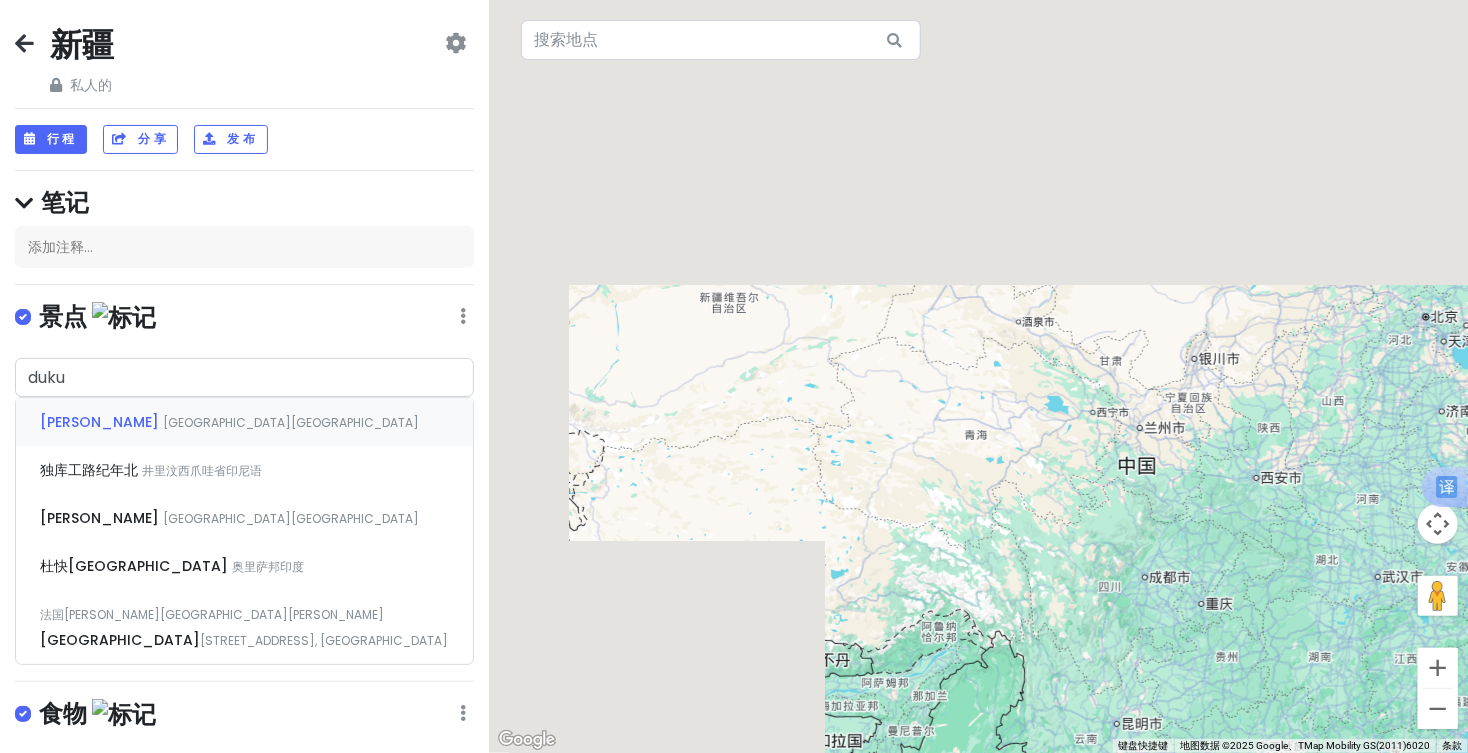 drag, startPoint x: 869, startPoint y: 395, endPoint x: 1077, endPoint y: 465, distance: 219.46298 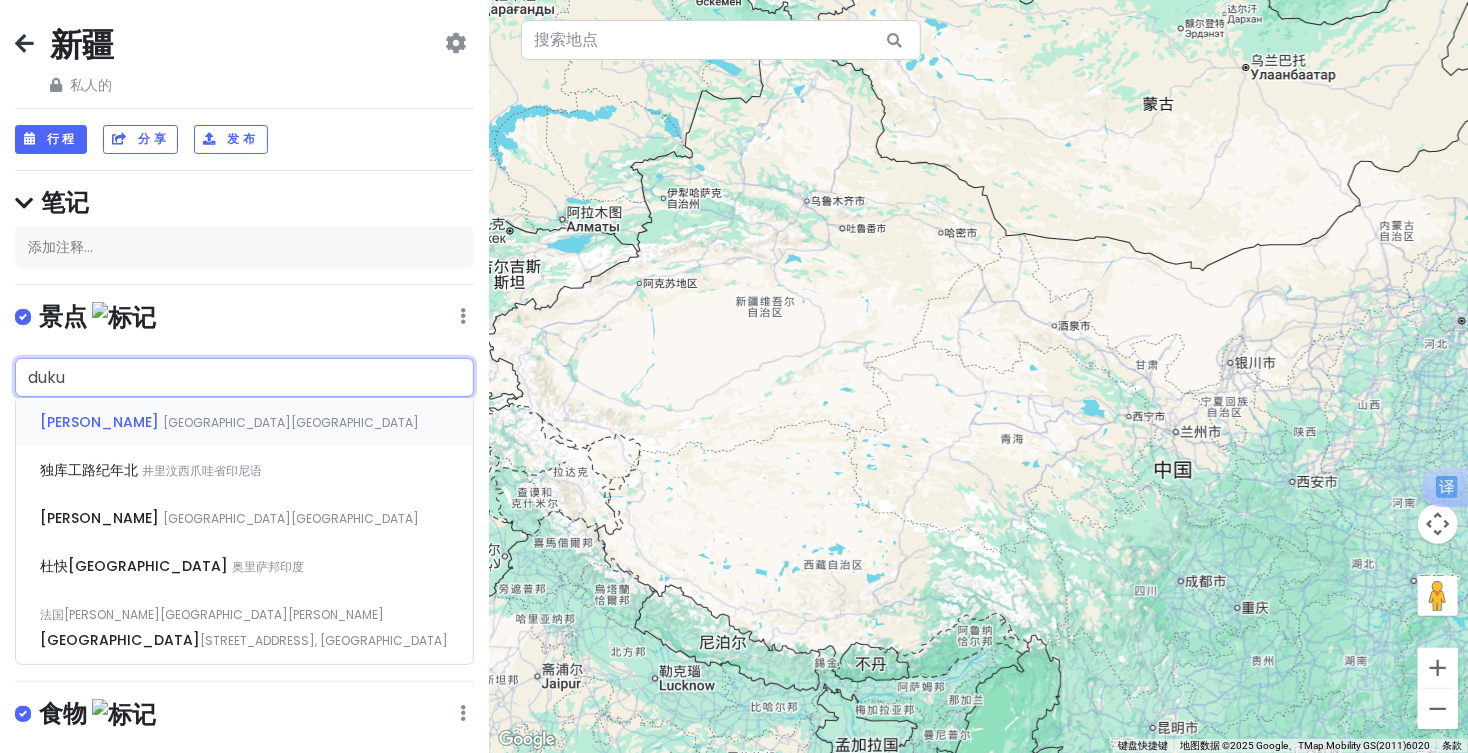click on "duku" at bounding box center [244, 378] 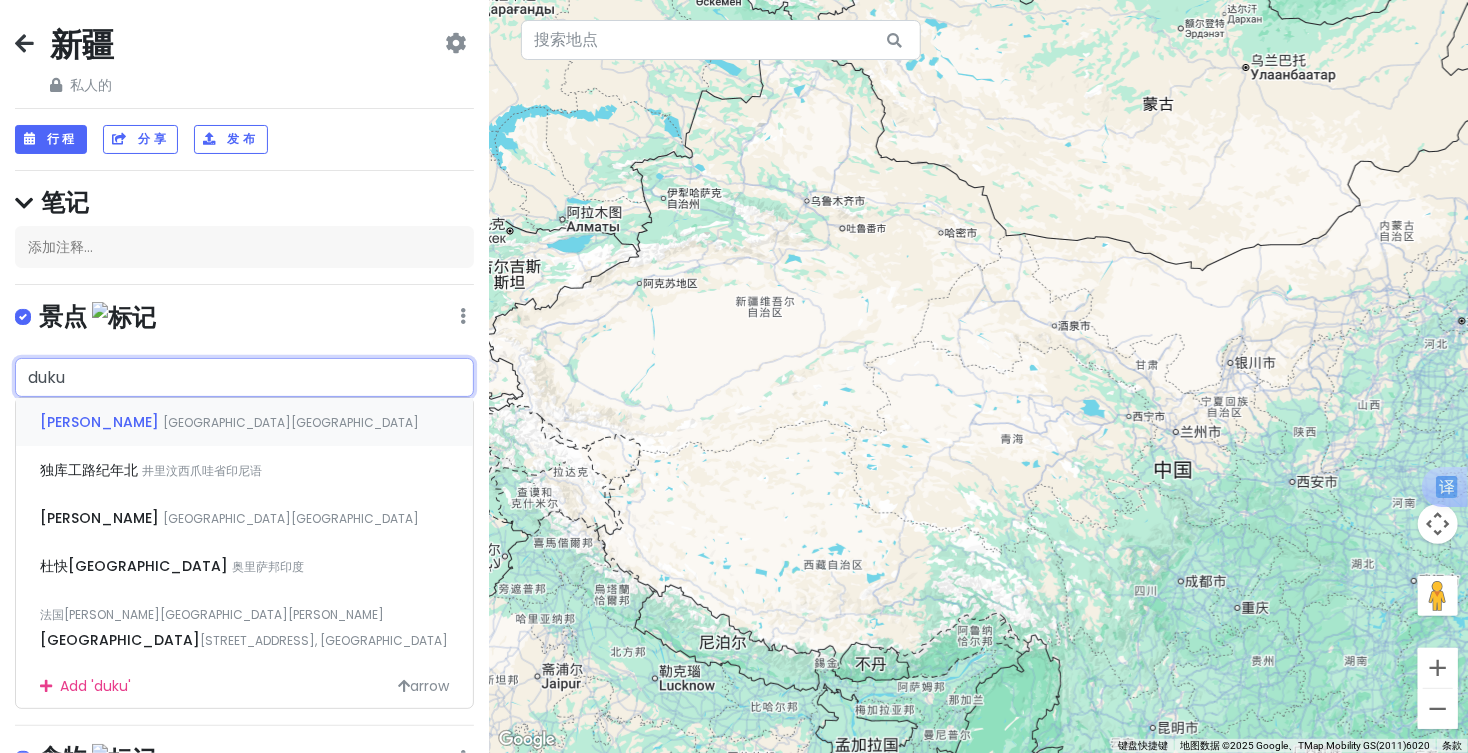 click on "duku" at bounding box center [244, 378] 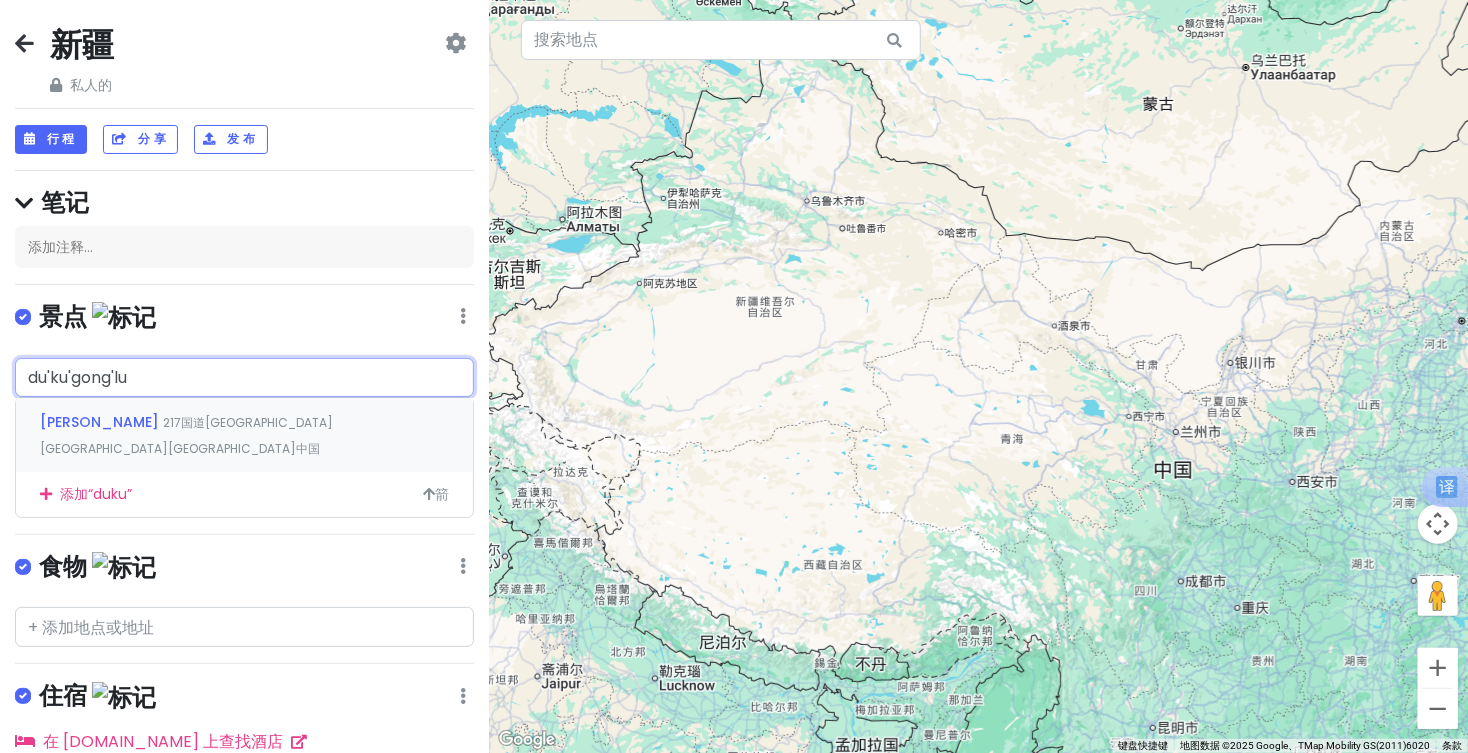 type on "独库公路" 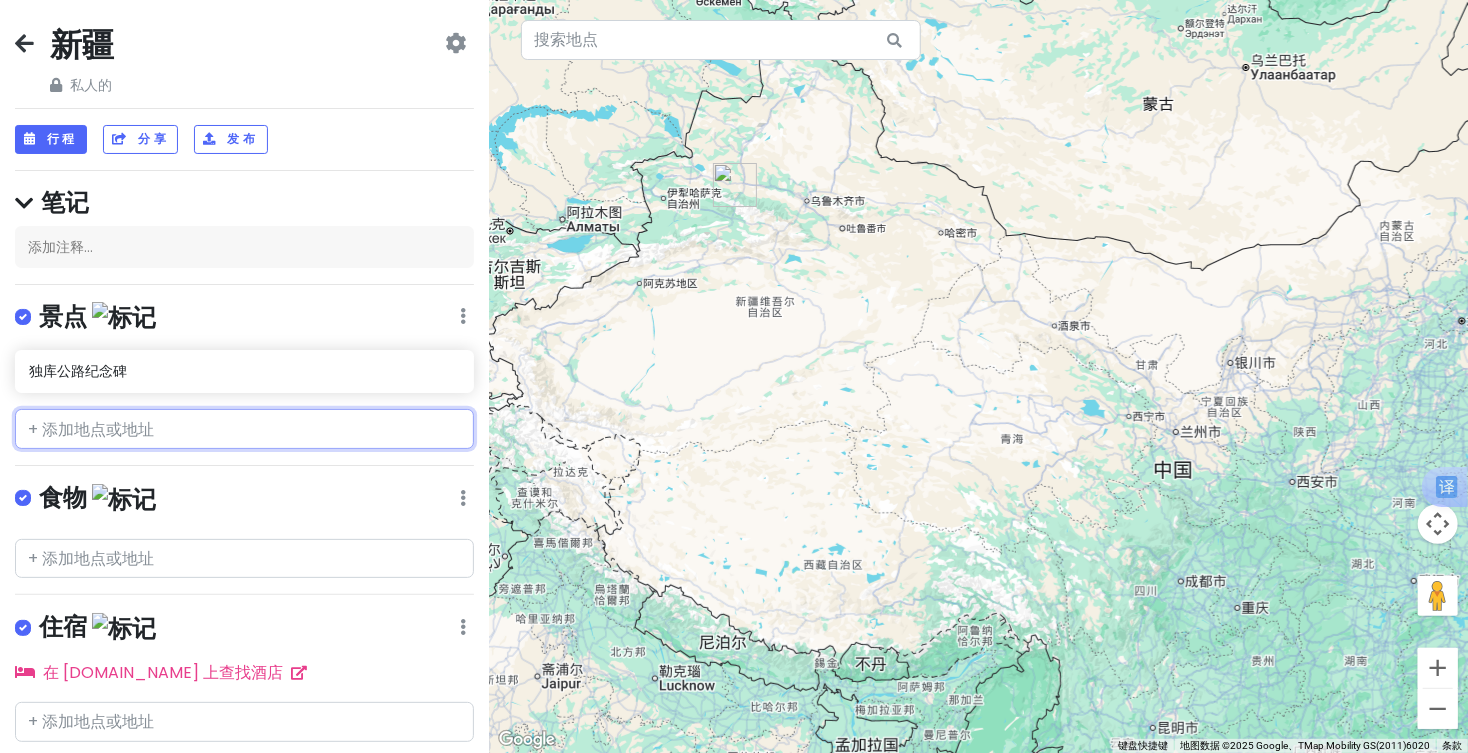 type 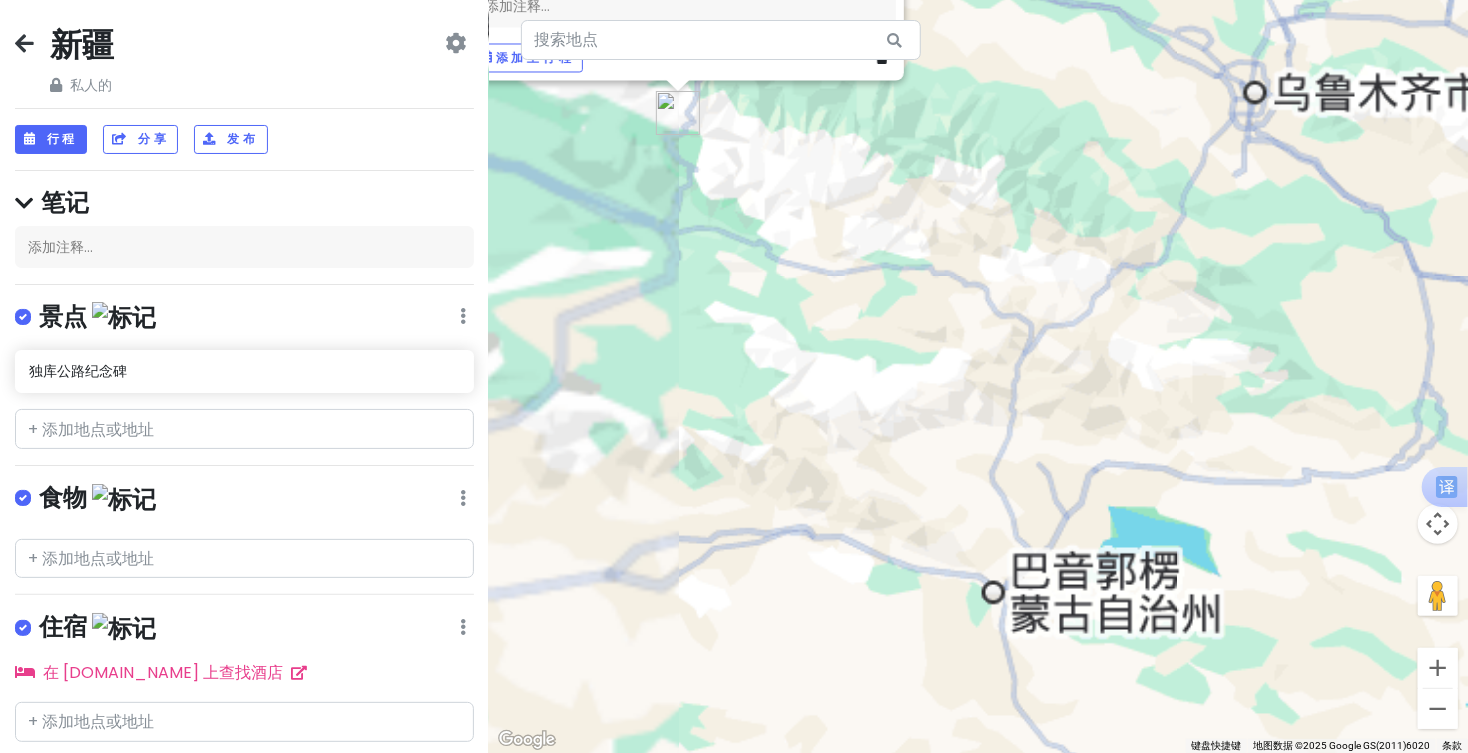 drag, startPoint x: 697, startPoint y: 257, endPoint x: 833, endPoint y: 545, distance: 318.49646 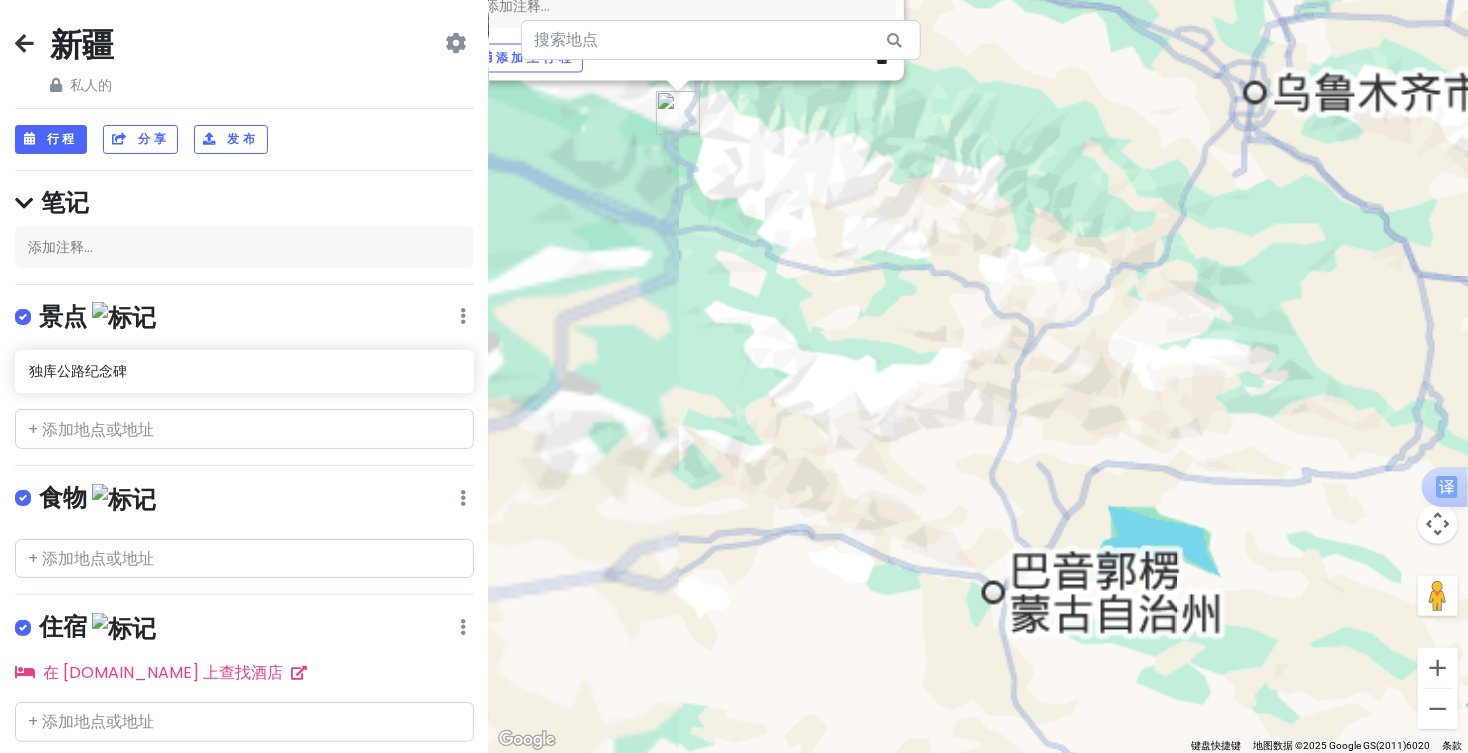 click on "如需浏览不同元素，请按箭头键。 独库公路纪念碑 4.6       (71) 中国[GEOGRAPHIC_DATA][GEOGRAPHIC_DATA]217国道M925+MMH 邮政编码: 835706 景点 添加注释...  添加至行程" at bounding box center [978, 376] 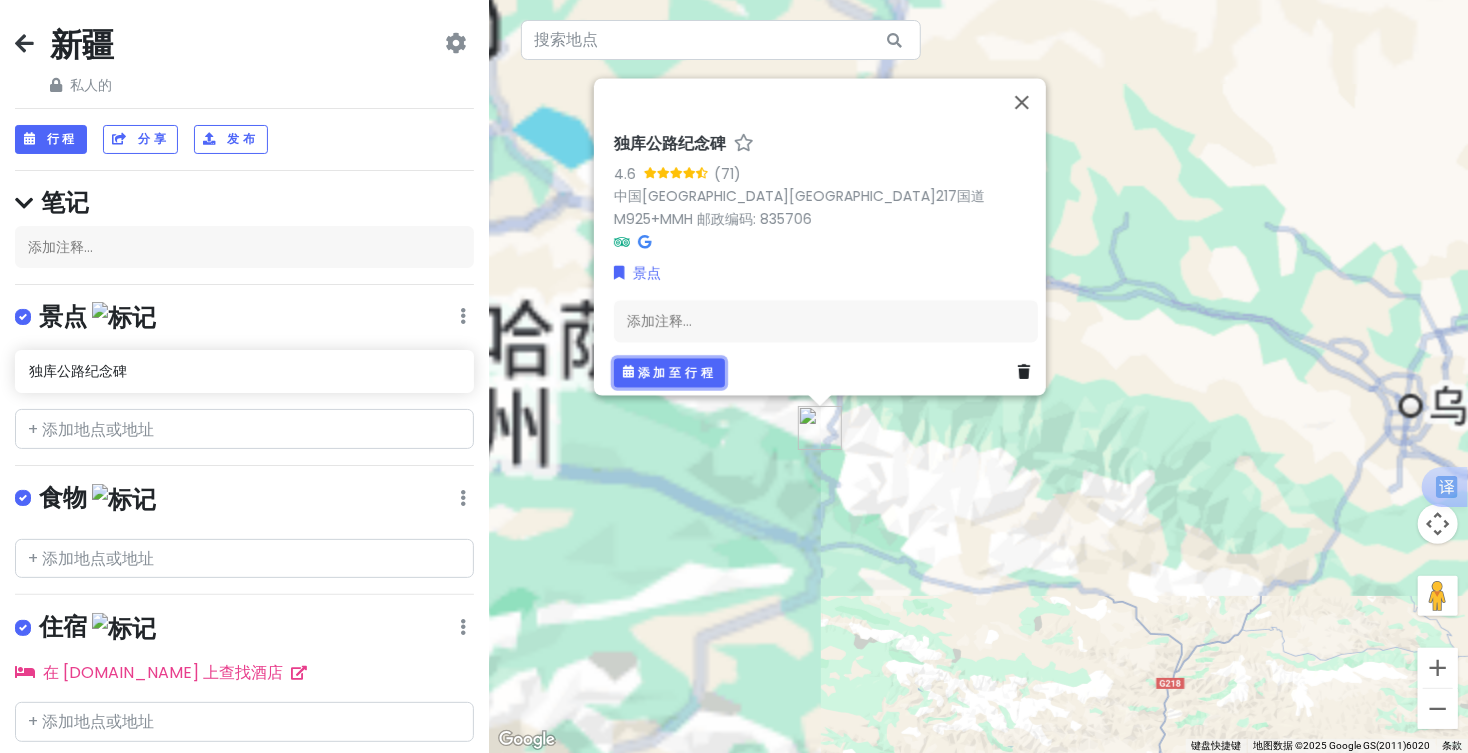 click on "添加至行程" at bounding box center [676, 371] 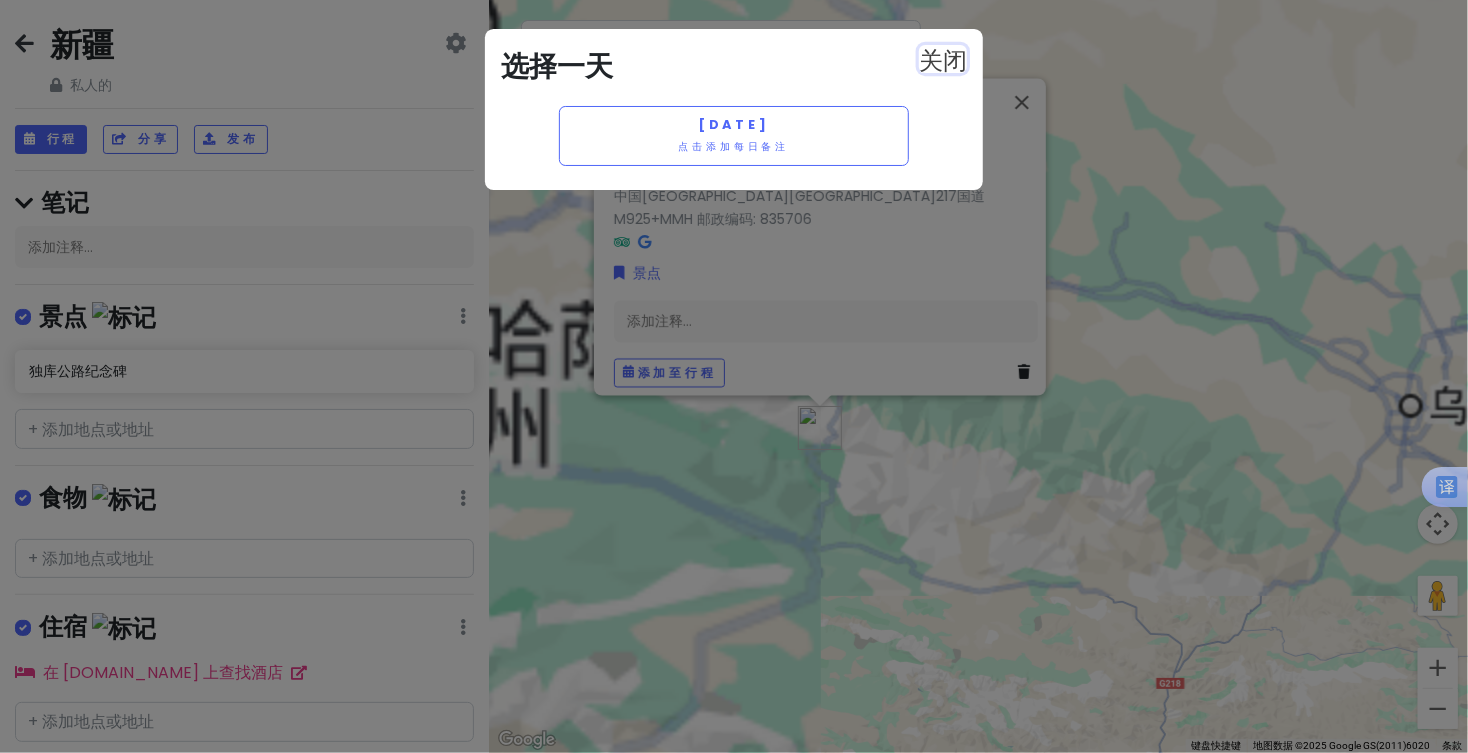 click on "关闭" at bounding box center (943, 57) 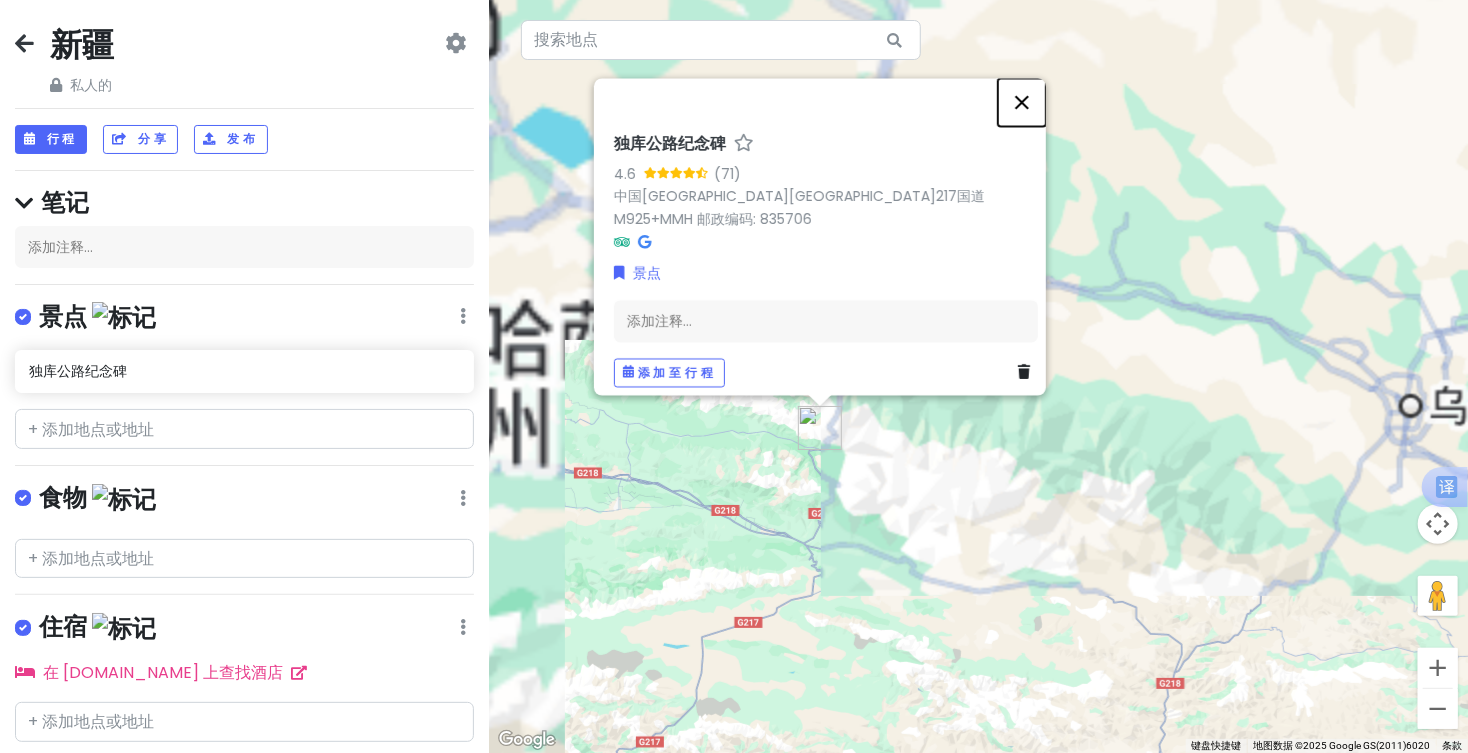 click at bounding box center [1022, 102] 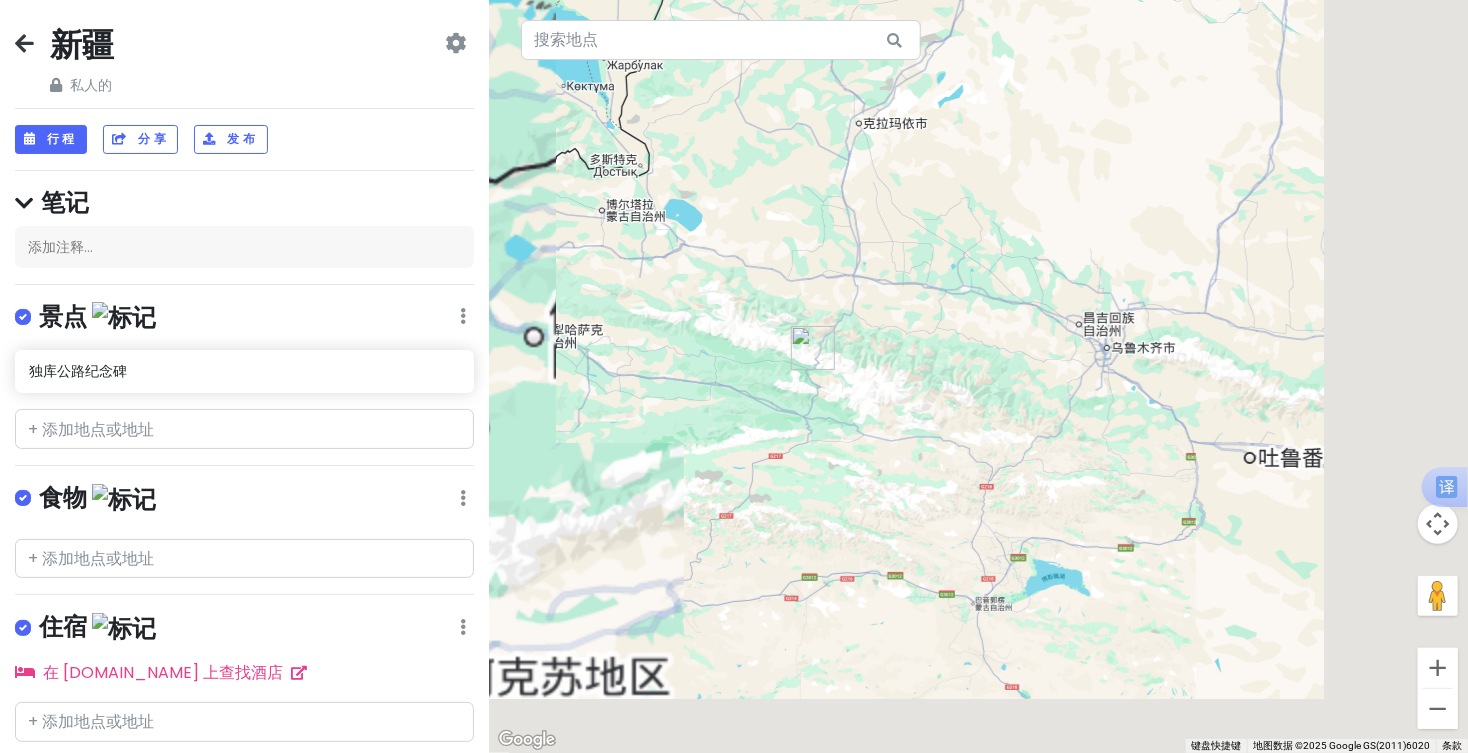 drag, startPoint x: 913, startPoint y: 442, endPoint x: 914, endPoint y: 345, distance: 97.00516 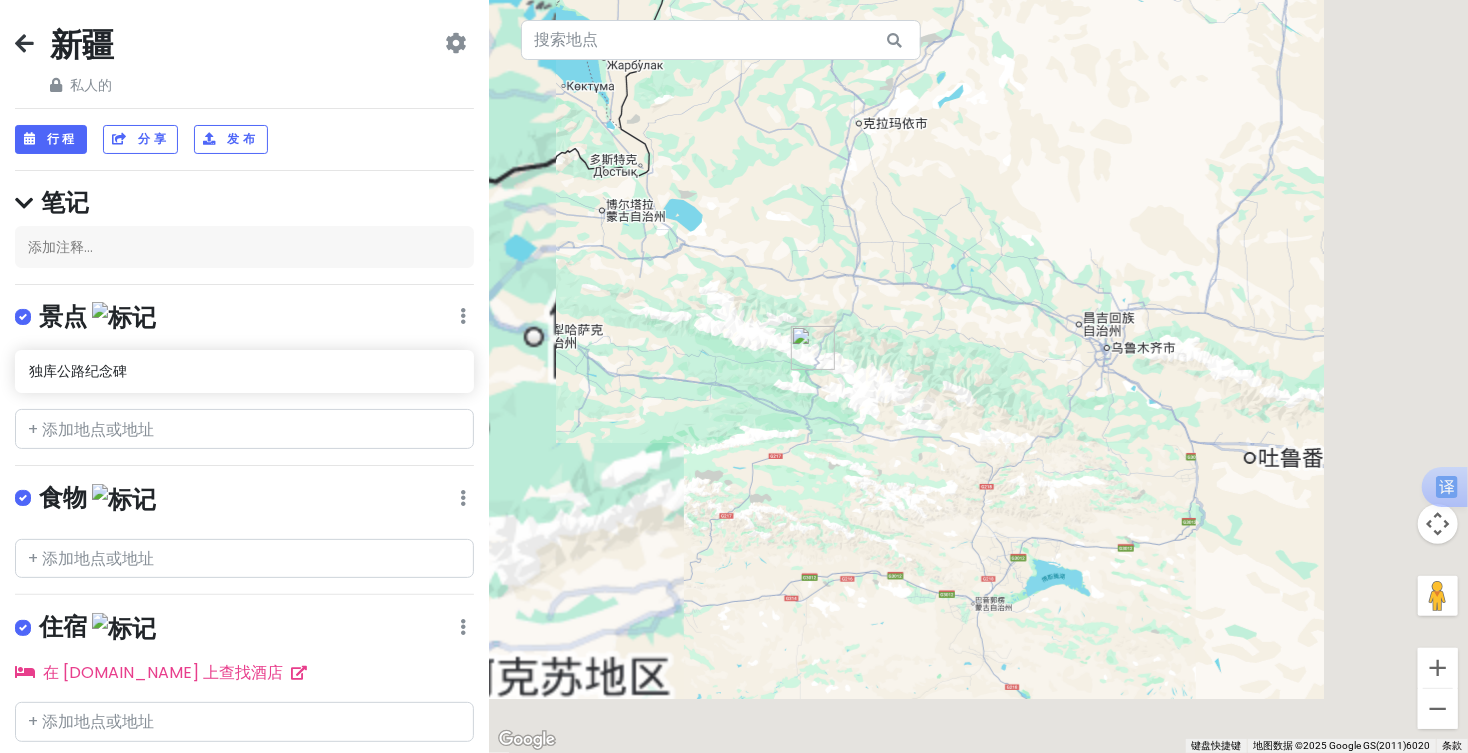 click on "如需浏览不同元素，请按箭头键。" at bounding box center (978, 376) 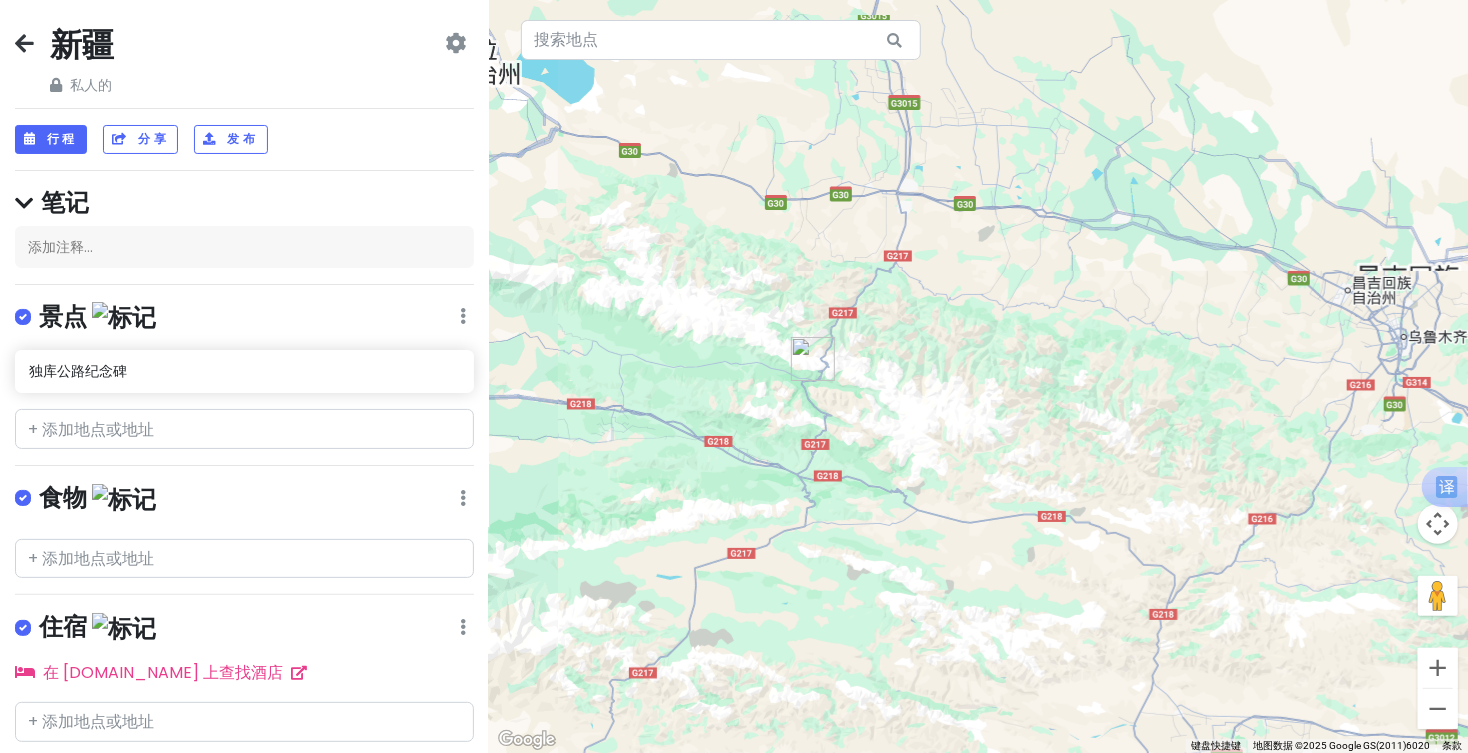 click at bounding box center (455, 43) 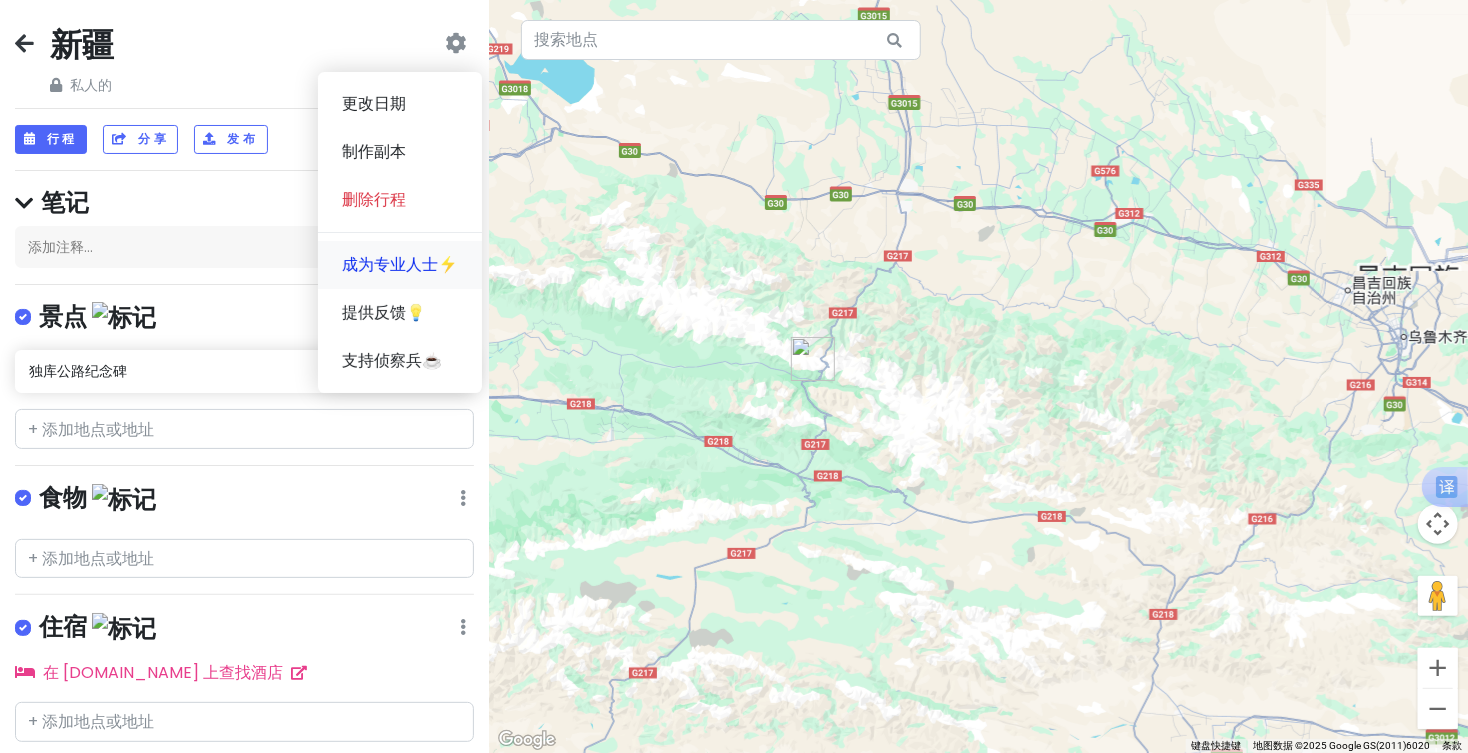 click on "成为专业人士⚡️" at bounding box center (400, 264) 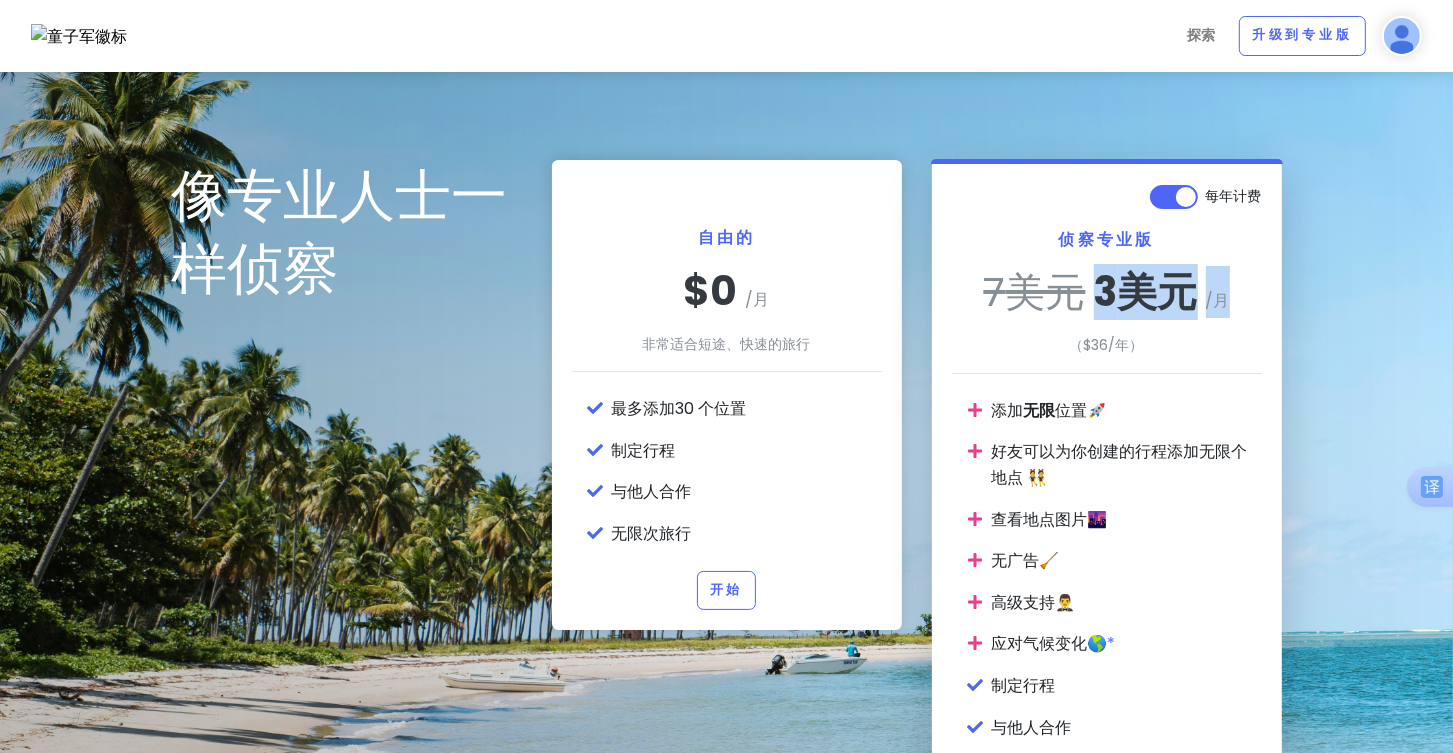 drag, startPoint x: 1088, startPoint y: 283, endPoint x: 1237, endPoint y: 324, distance: 154.53802 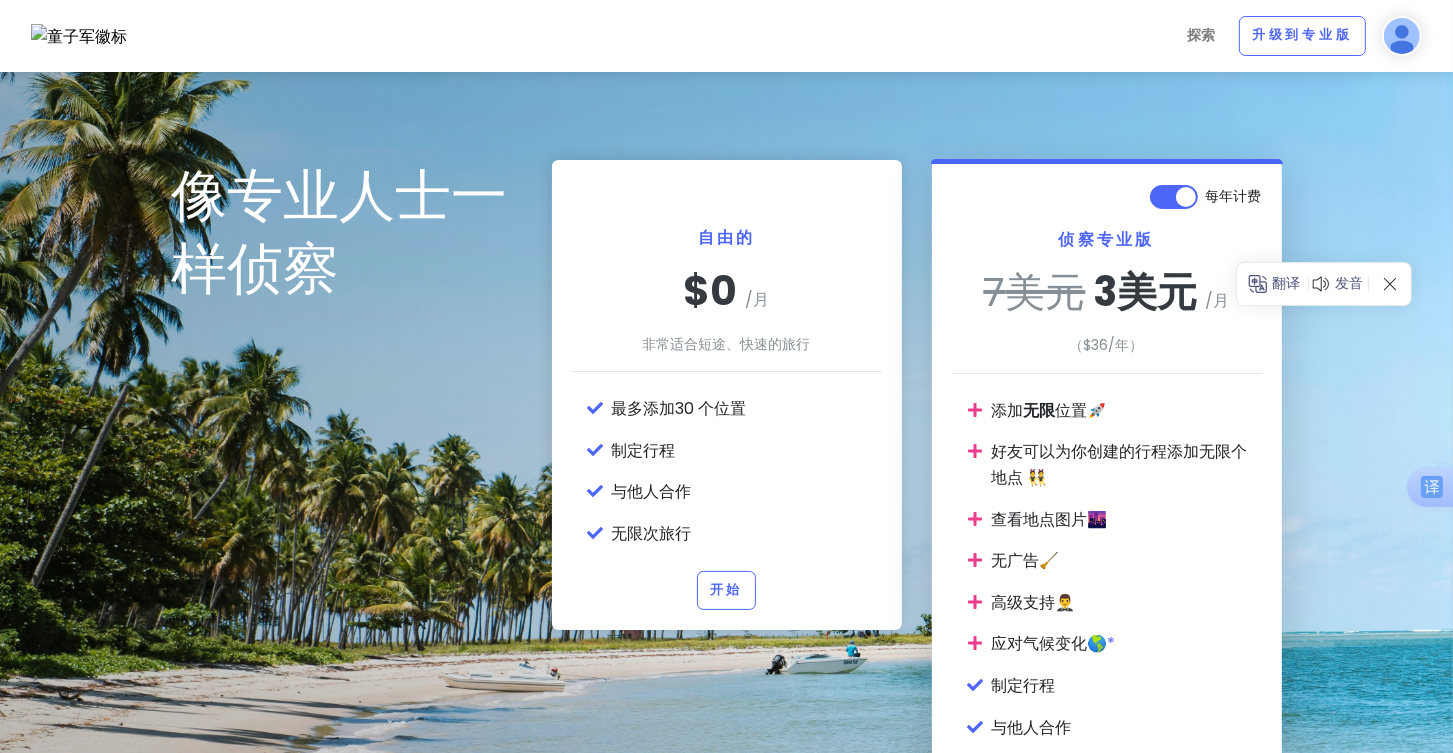 drag, startPoint x: 1237, startPoint y: 324, endPoint x: 1165, endPoint y: 348, distance: 75.89466 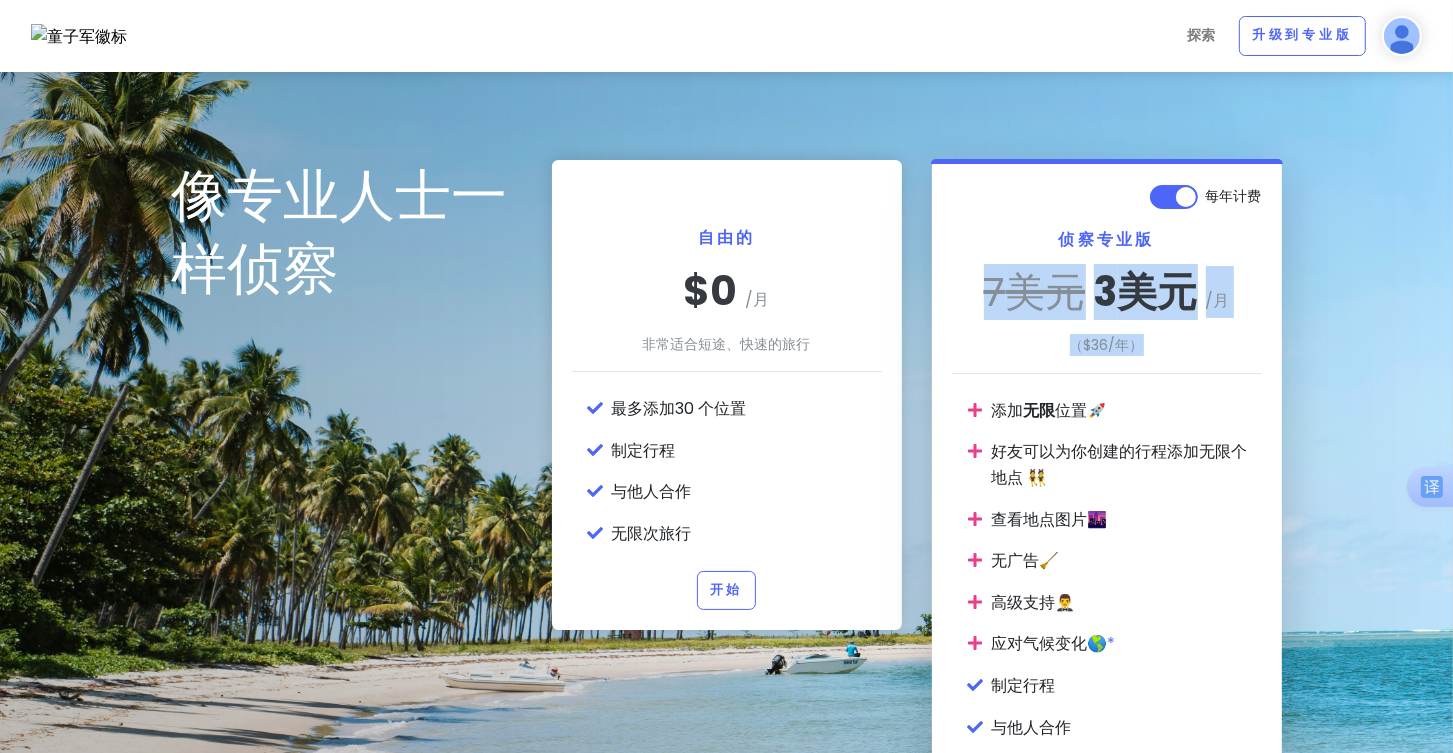 drag, startPoint x: 1158, startPoint y: 355, endPoint x: 979, endPoint y: 273, distance: 196.88829 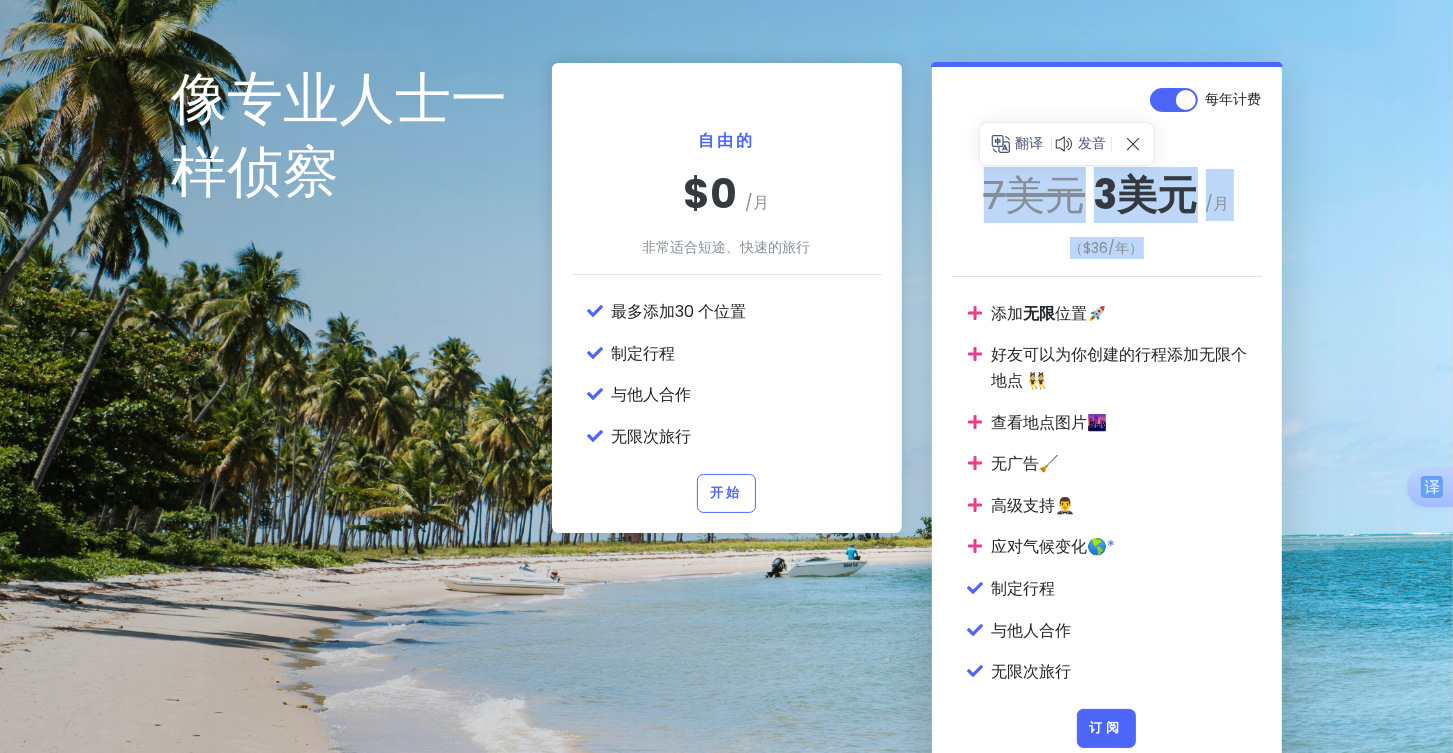 scroll, scrollTop: 200, scrollLeft: 0, axis: vertical 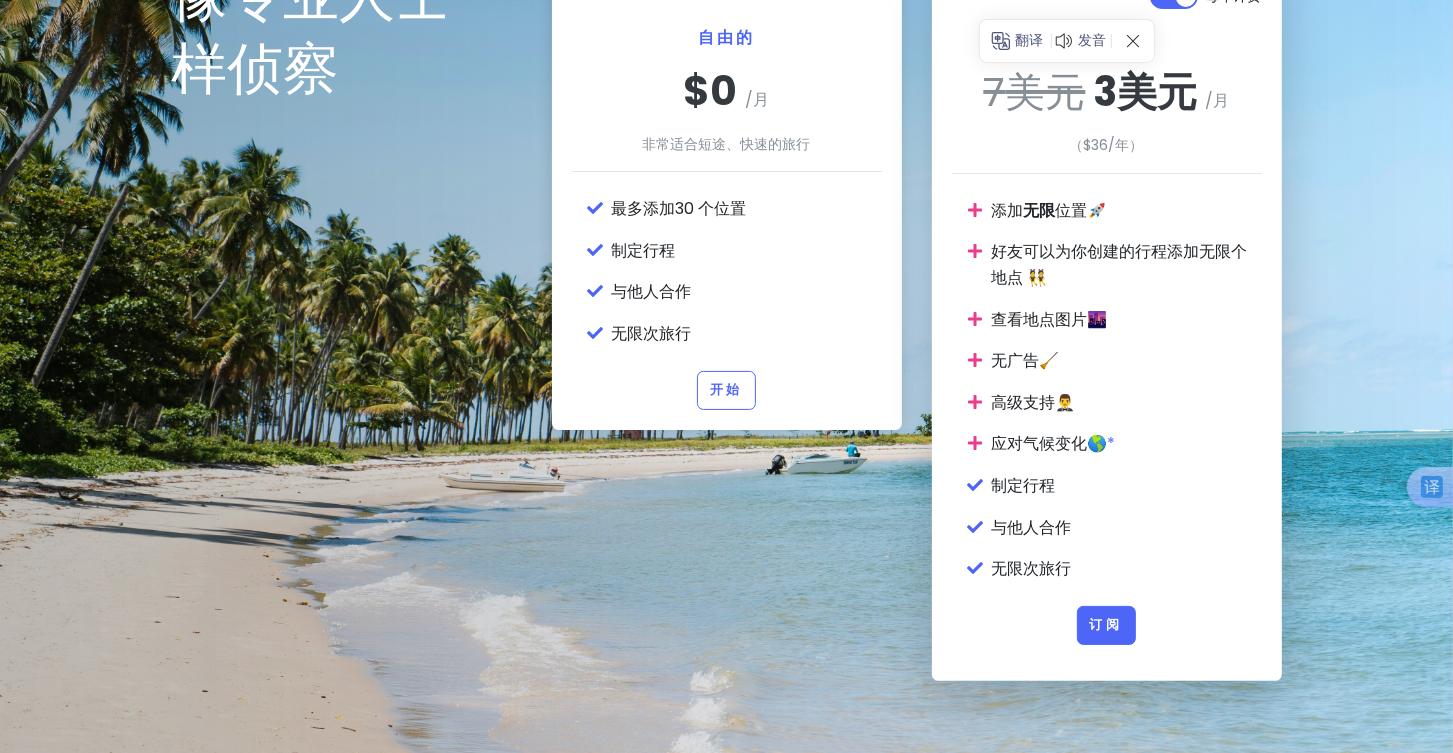 click on "像专业人士一样侦察 自由的 $0  /月 非常适合短途、快速的旅行 最多添加 30 个 位置 制定行程 与他人合作 无限次旅行 开始 每年计费 侦察专业版 7 美元 3 美元 /月 （$  36  /年） 添加 无限 位置🚀 好友可以为你创建的行程添加无限个地点 👯 查看地点图片🌆 无广告🧹 高级支持🤵‍♂️ 应对气候变化 🌎*   制定行程 与他人合作 无限次旅行 订阅" at bounding box center (726, 320) 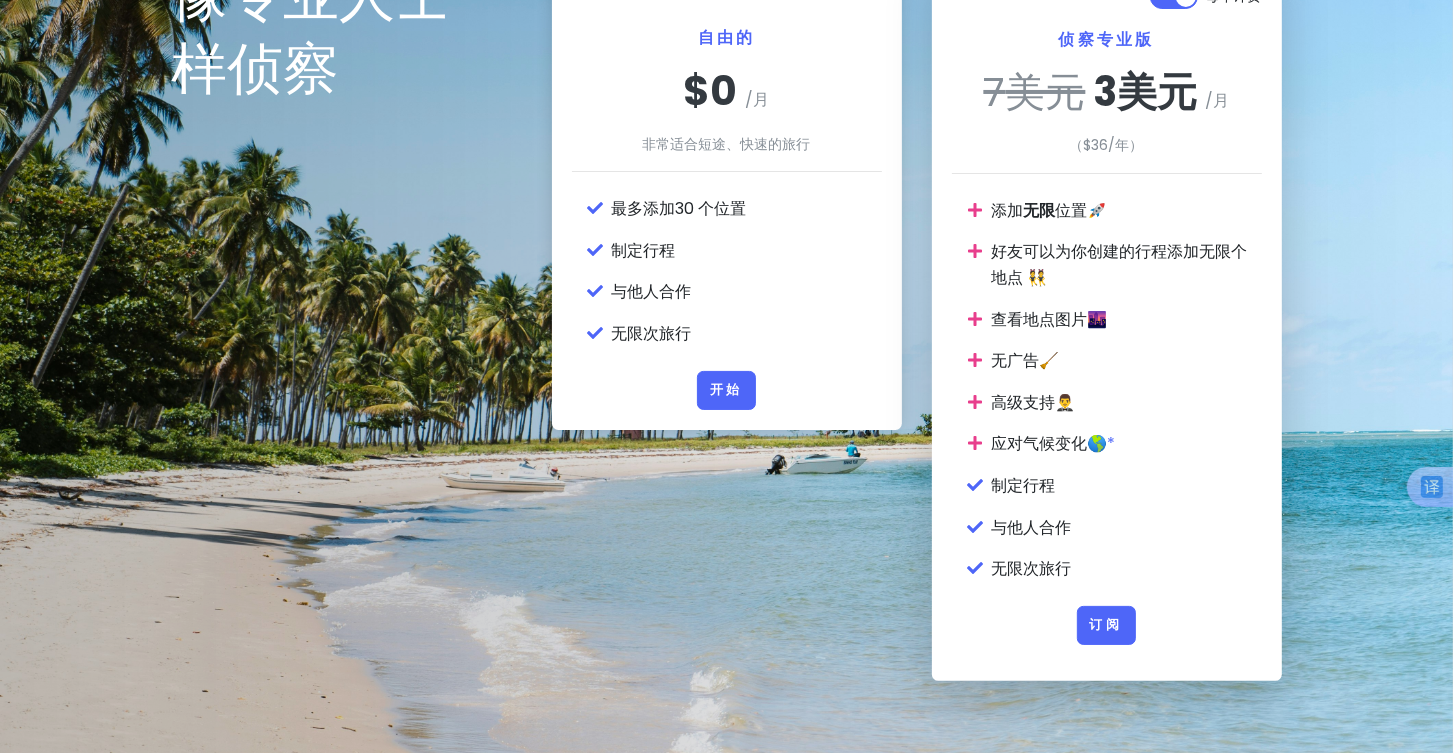 scroll, scrollTop: 0, scrollLeft: 0, axis: both 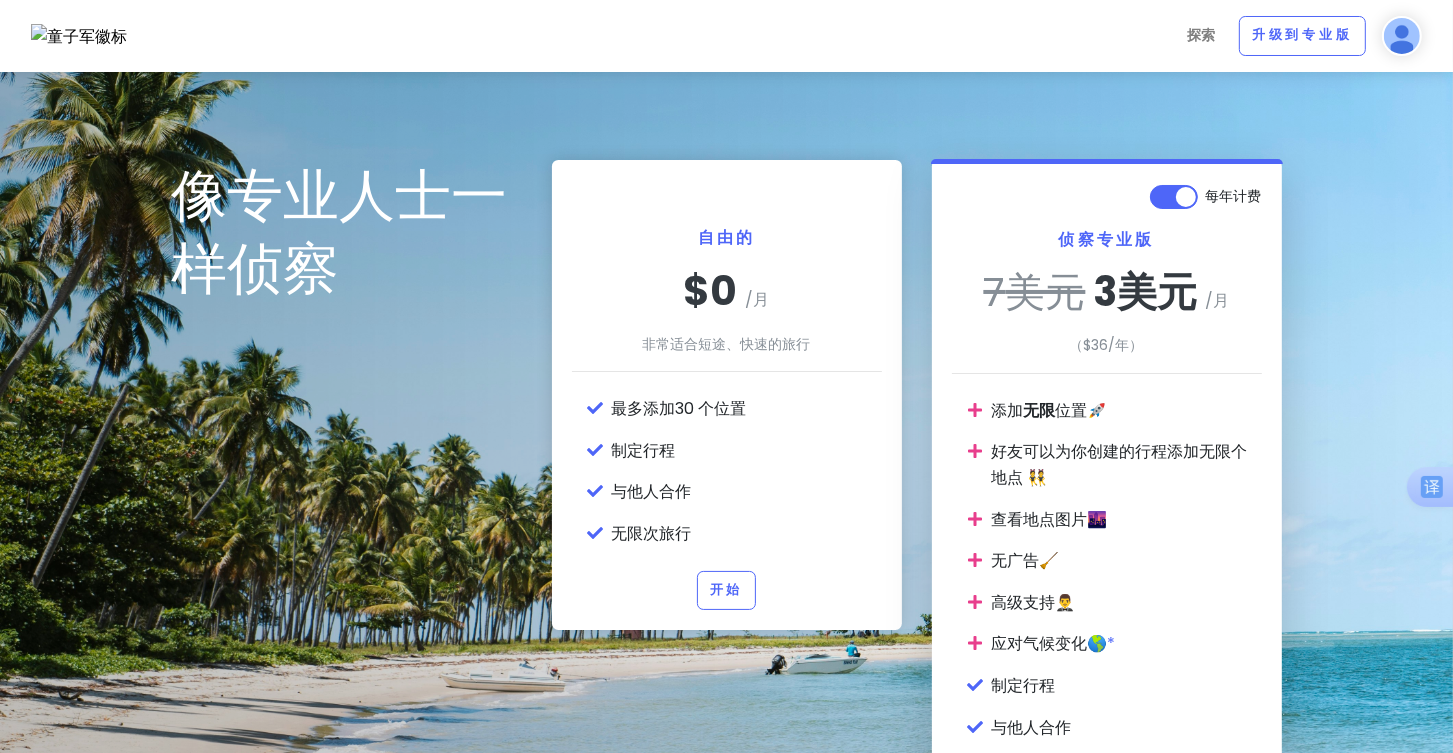 click on "最多添加" at bounding box center [644, 408] 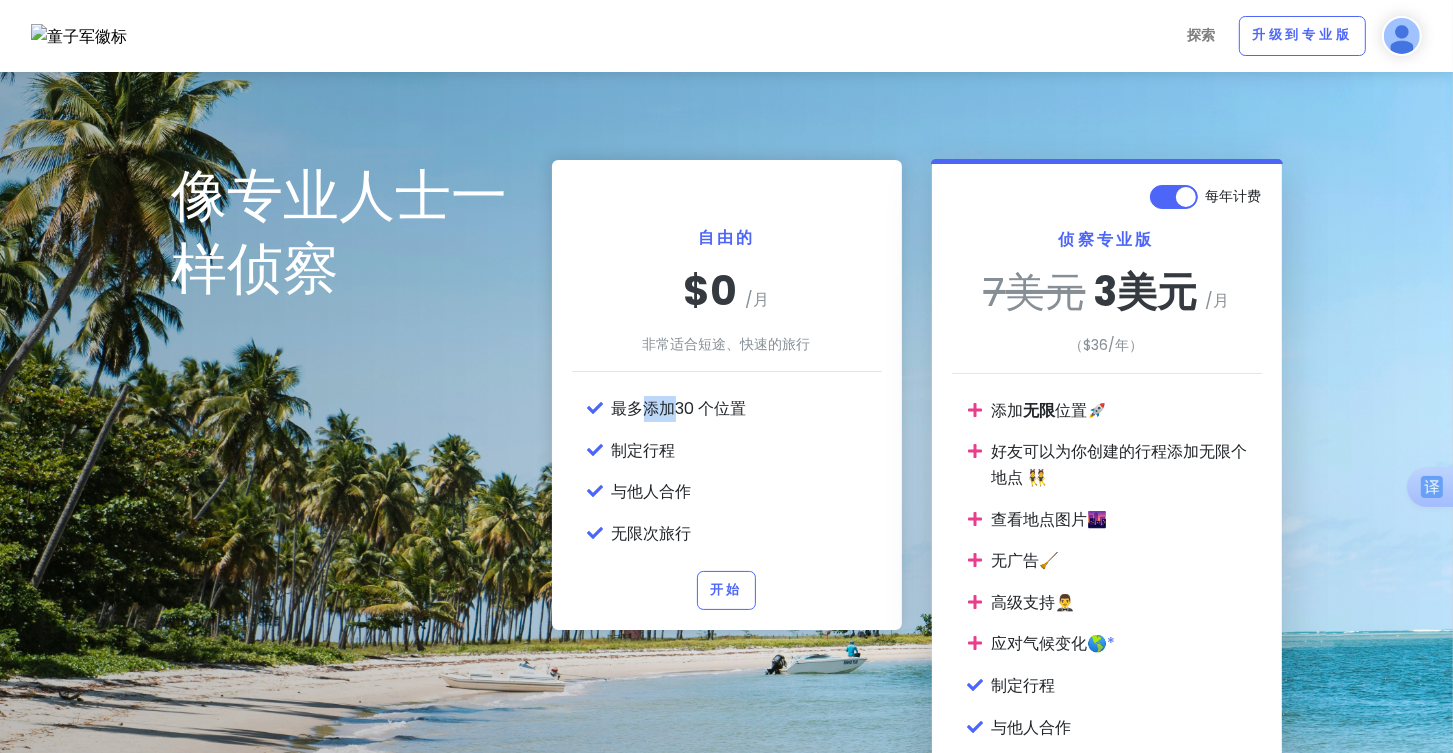 click on "最多添加" at bounding box center [644, 408] 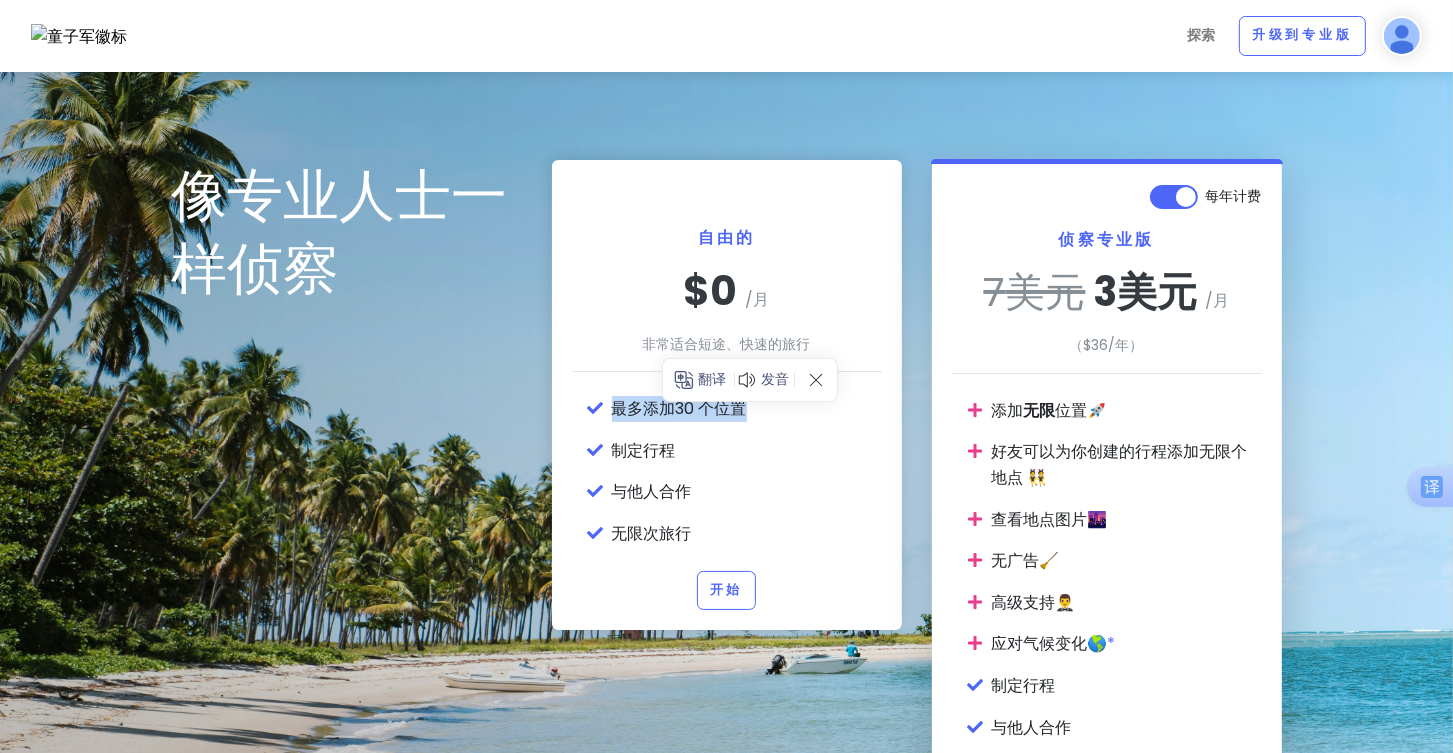 click on "最多添加" at bounding box center (644, 408) 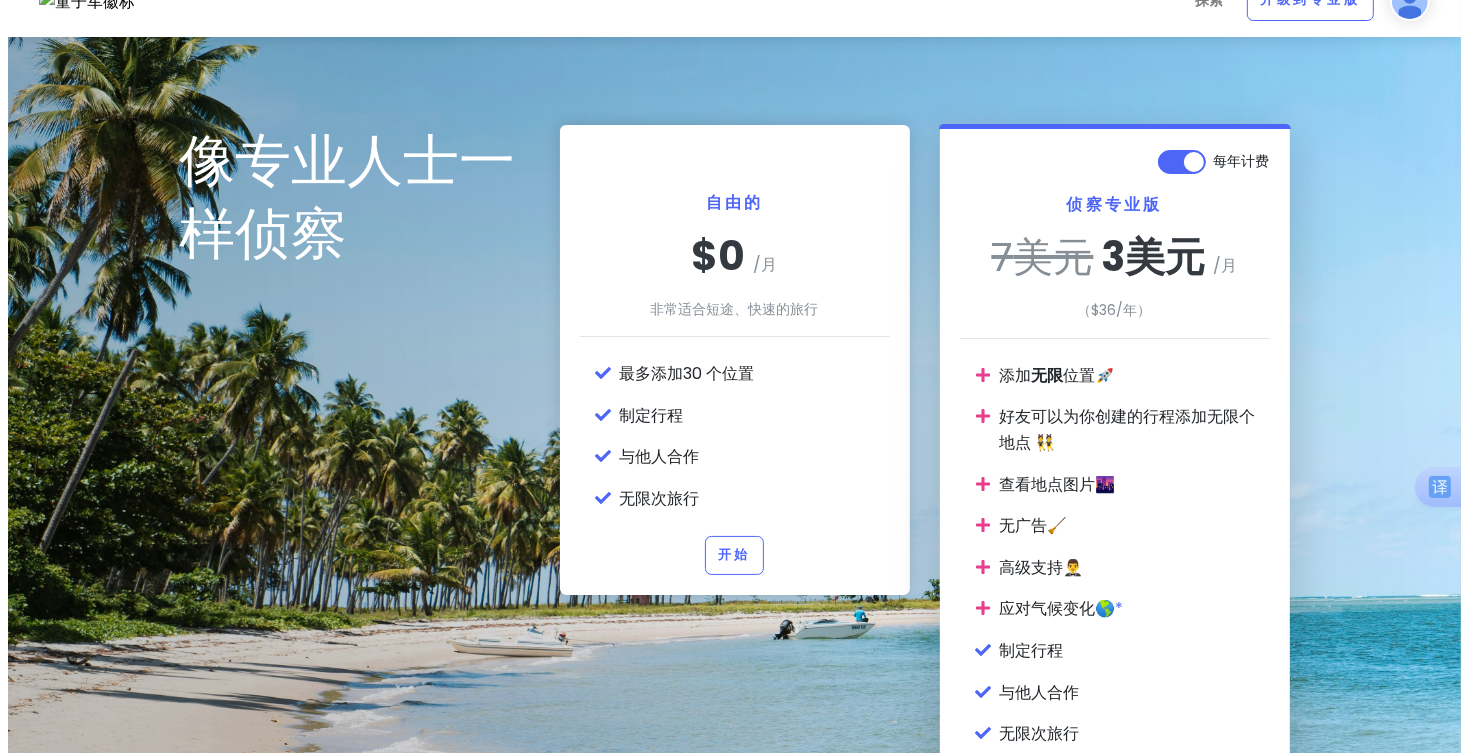 scroll, scrollTop: 0, scrollLeft: 0, axis: both 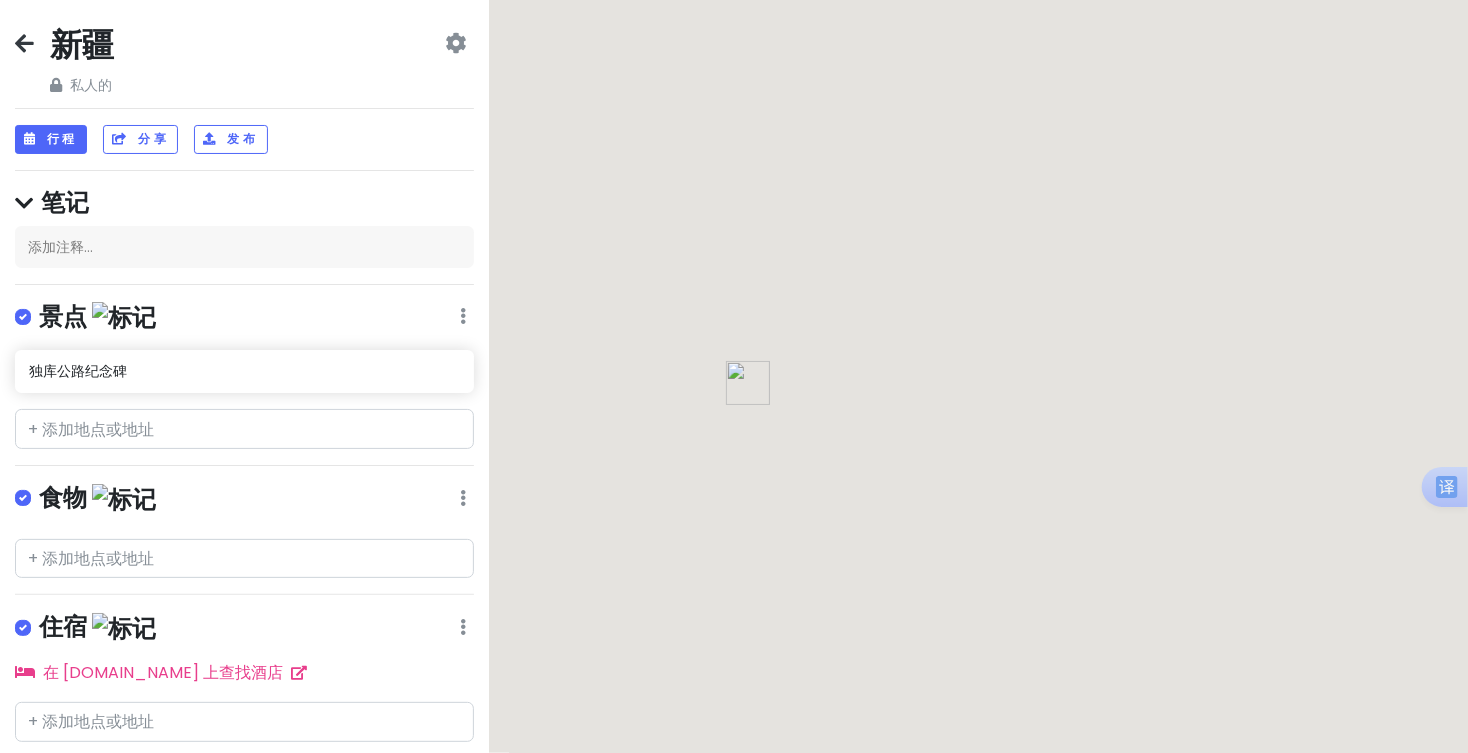 drag, startPoint x: 1045, startPoint y: 374, endPoint x: 835, endPoint y: 429, distance: 217.08293 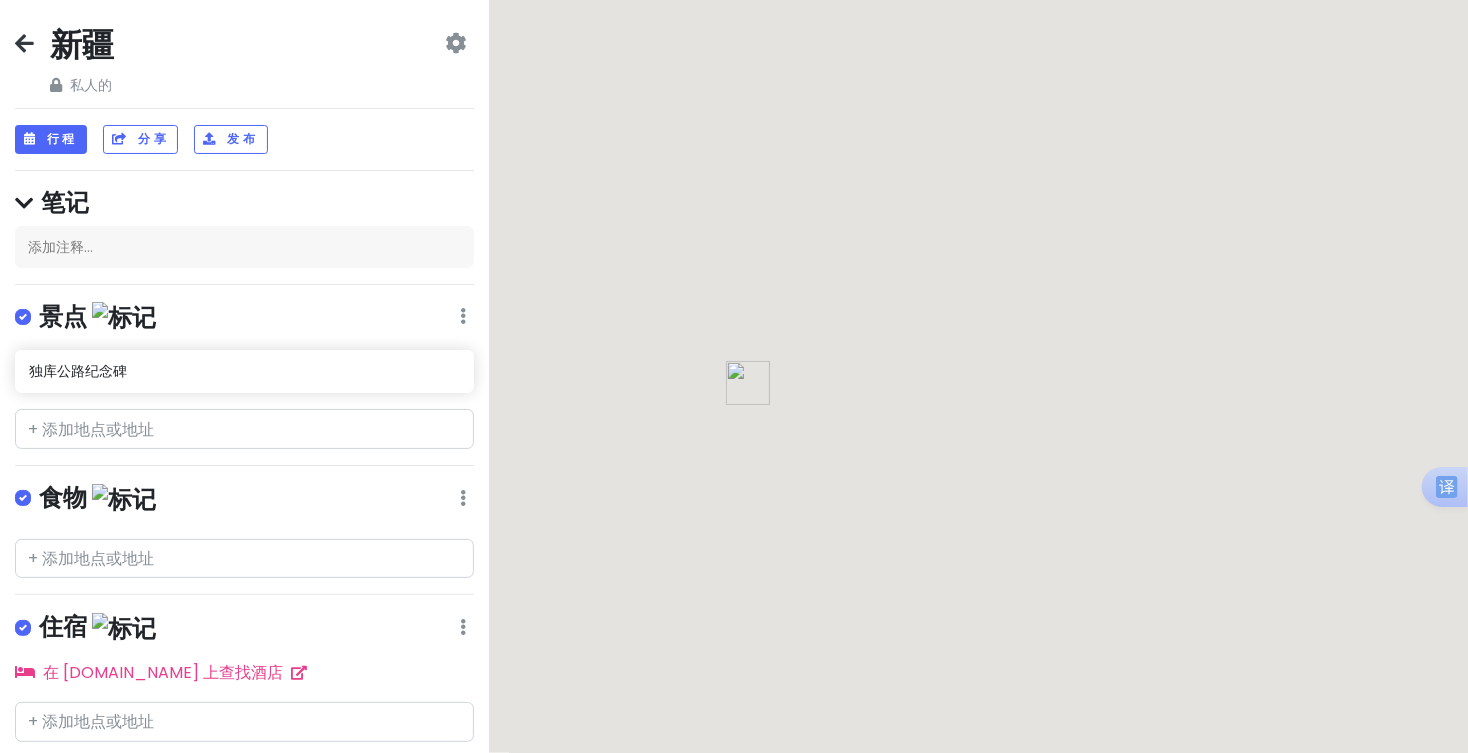 click at bounding box center [978, 376] 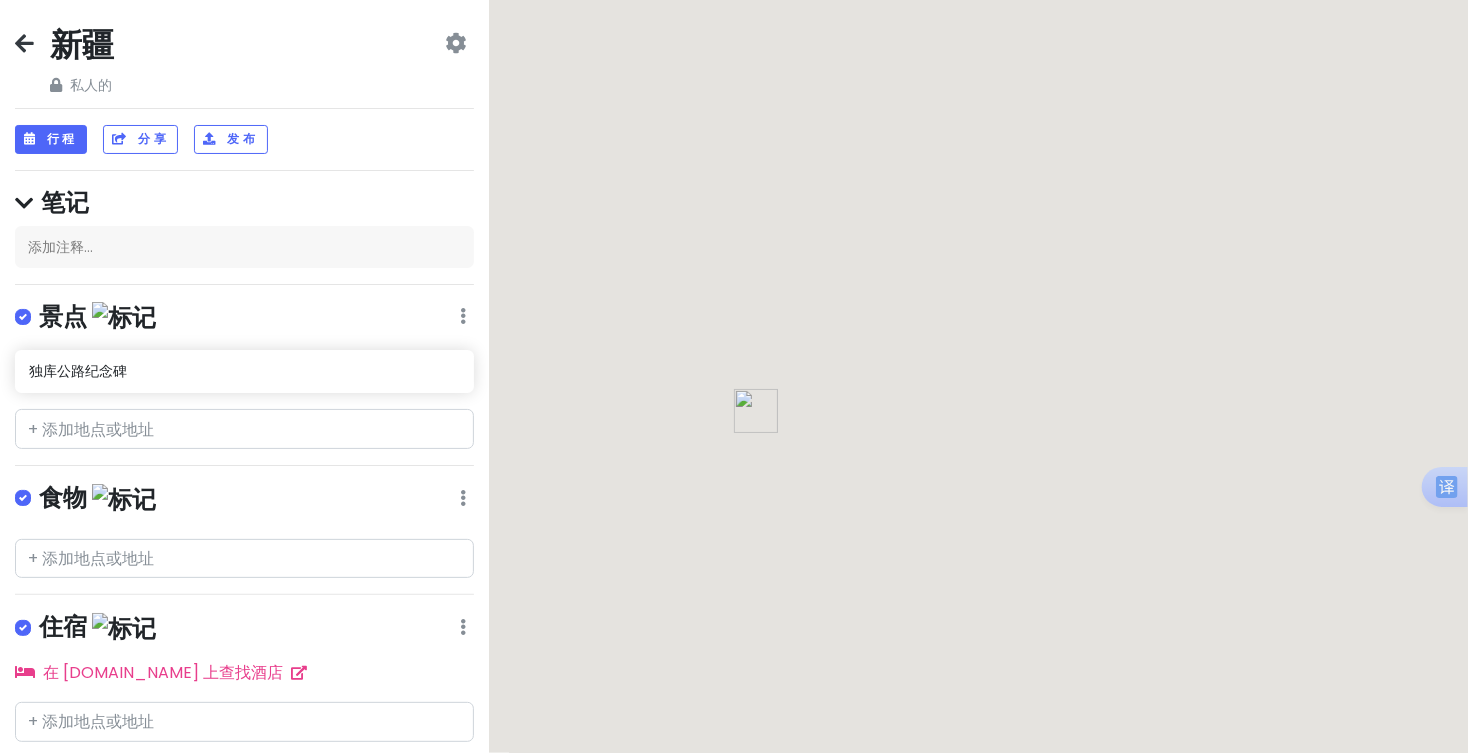 click at bounding box center [455, 43] 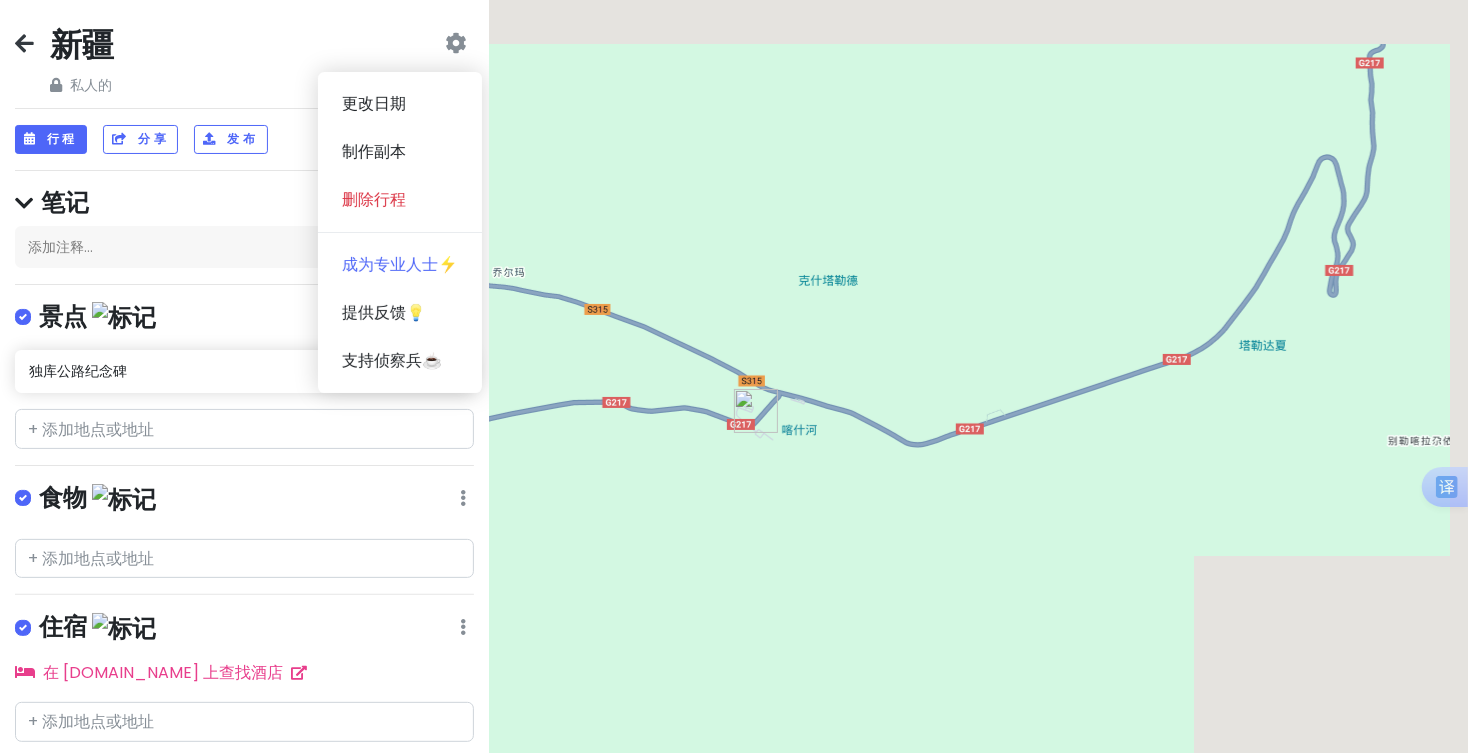 click on "景点   编辑 重新排序 删除列表" at bounding box center (244, 321) 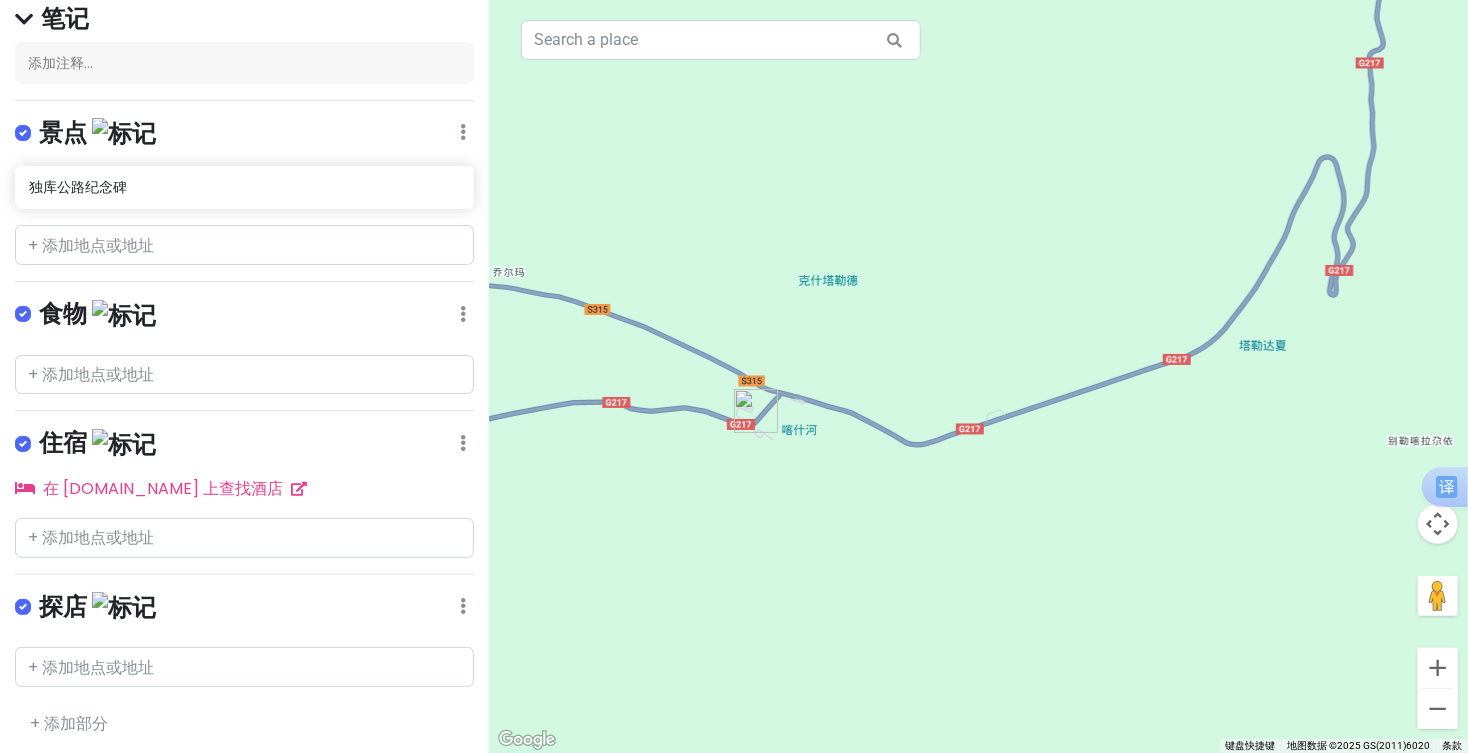 scroll, scrollTop: 0, scrollLeft: 0, axis: both 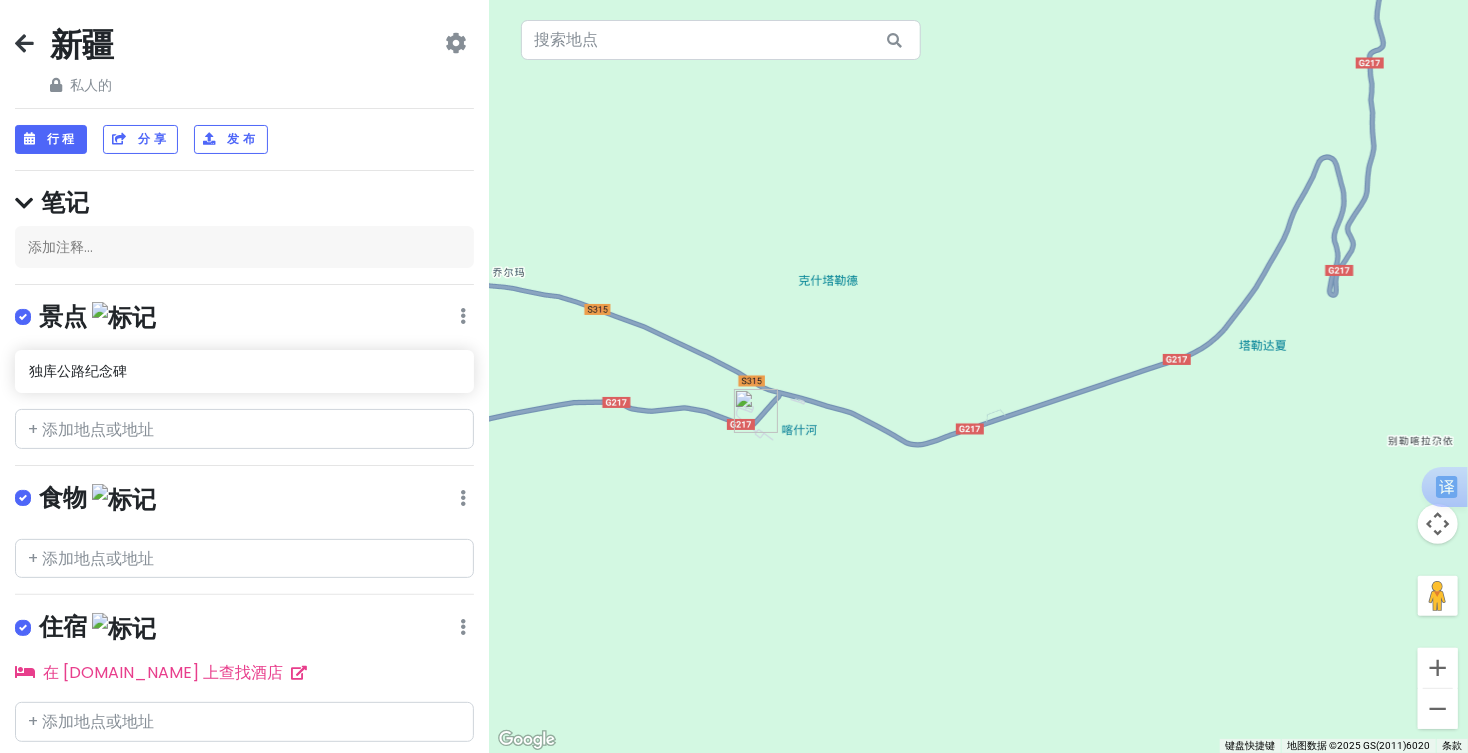 click at bounding box center [978, 376] 